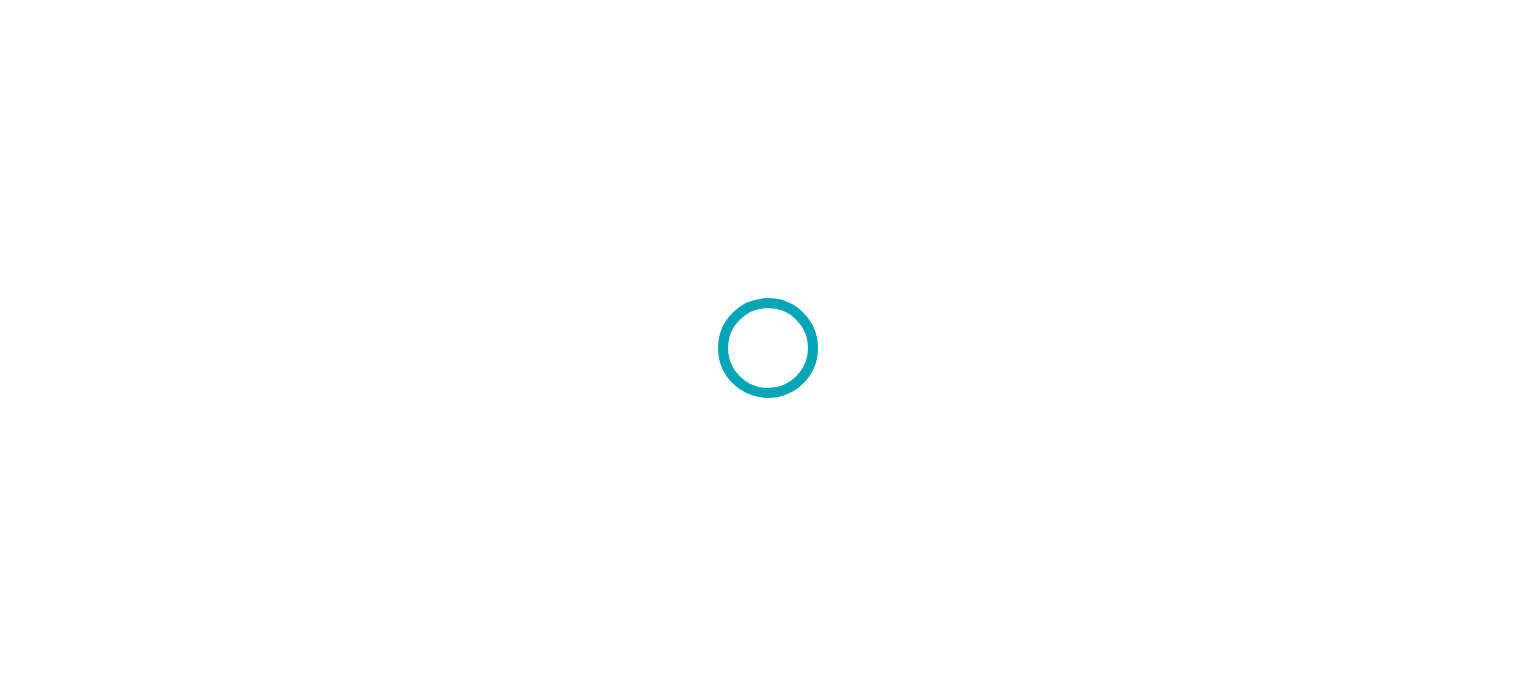 scroll, scrollTop: 0, scrollLeft: 0, axis: both 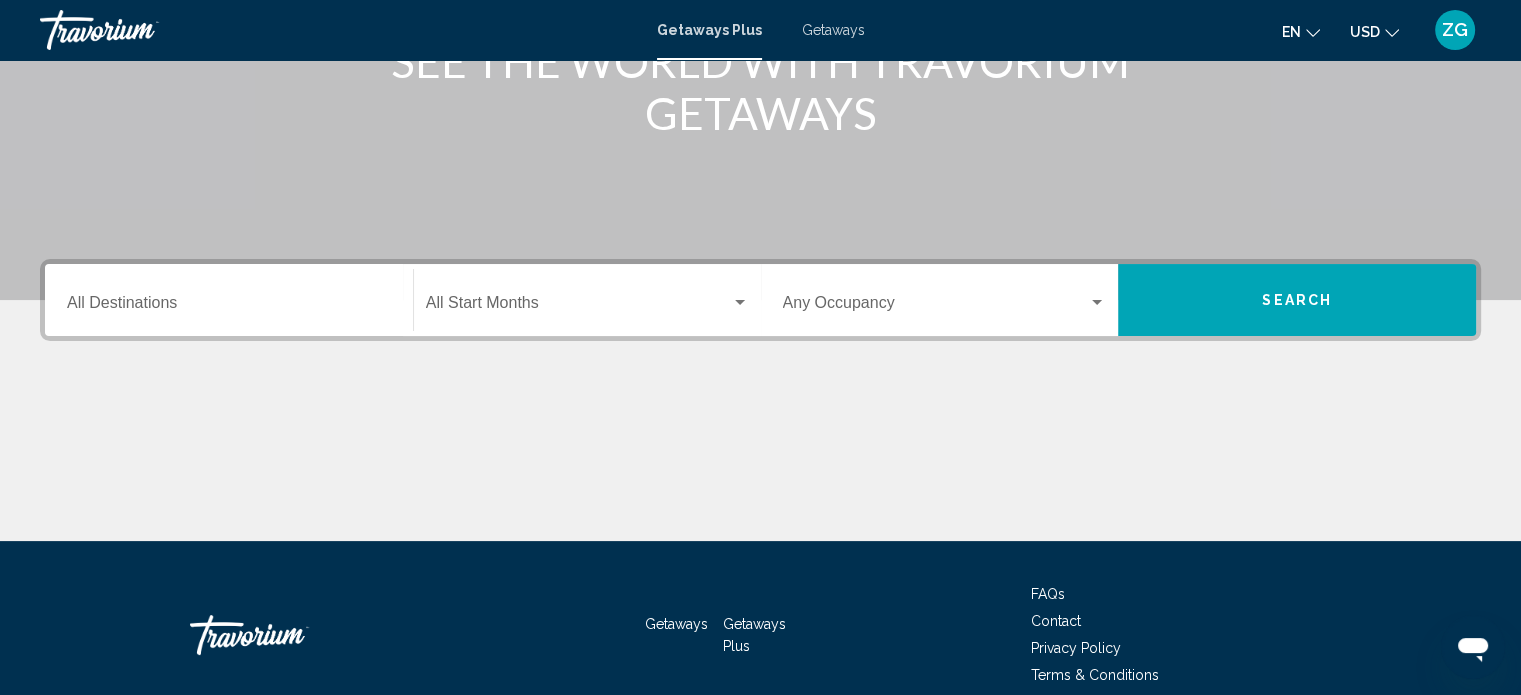 click on "Destination All Destinations" at bounding box center [229, 300] 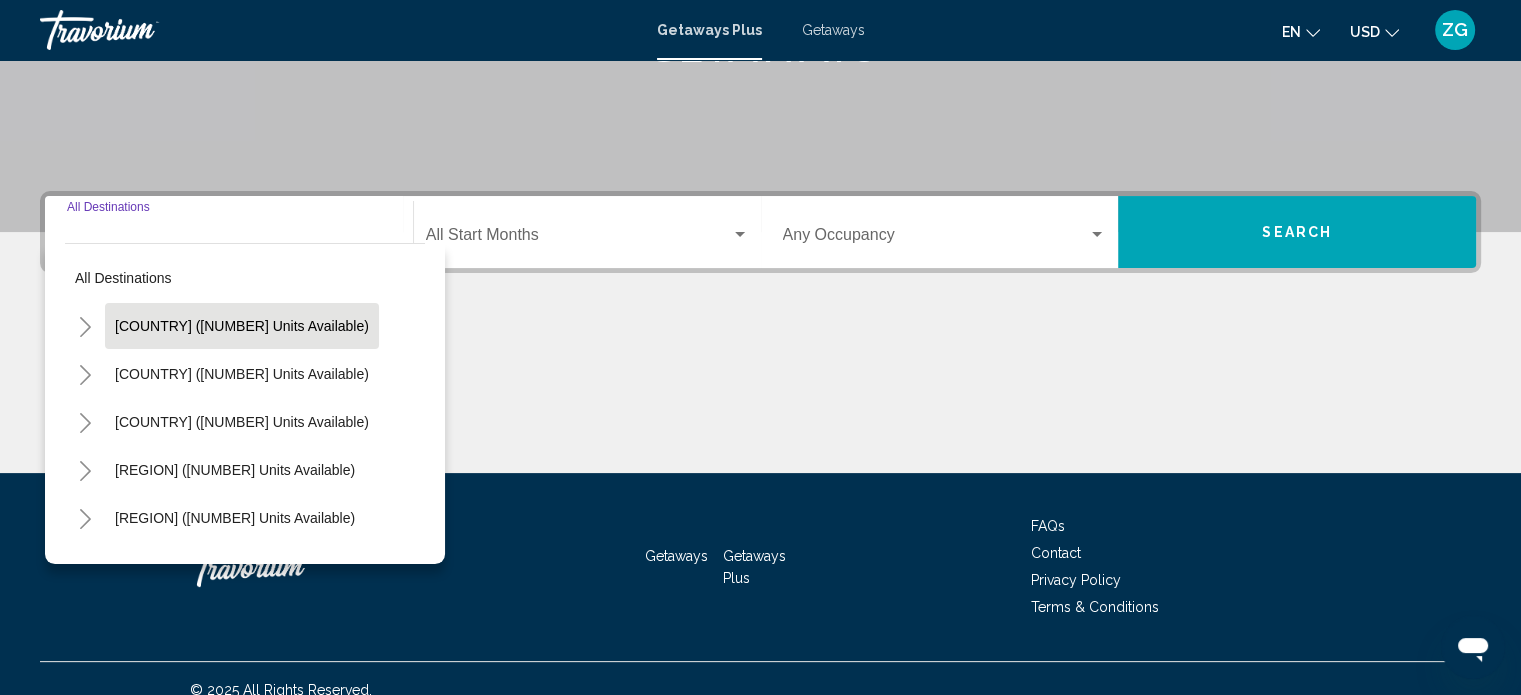 scroll, scrollTop: 390, scrollLeft: 0, axis: vertical 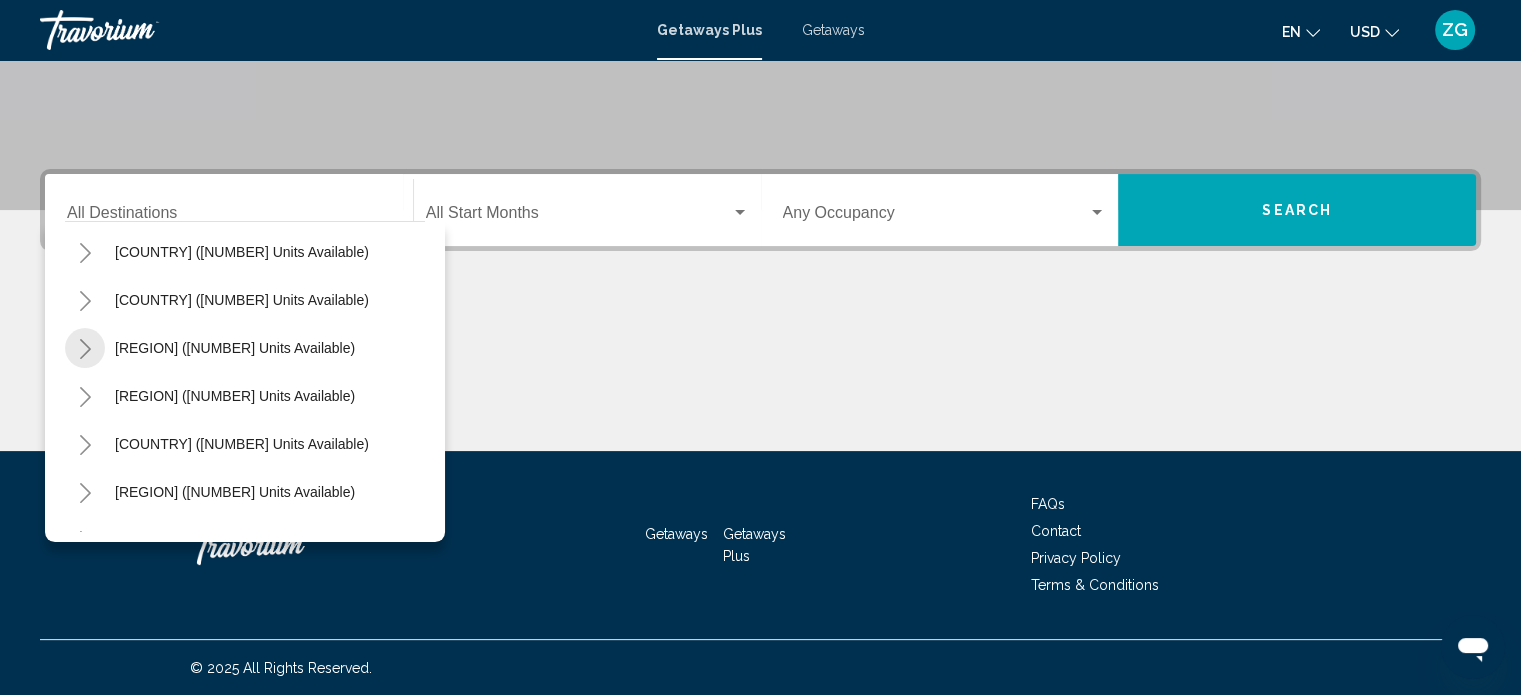 click at bounding box center [85, 349] 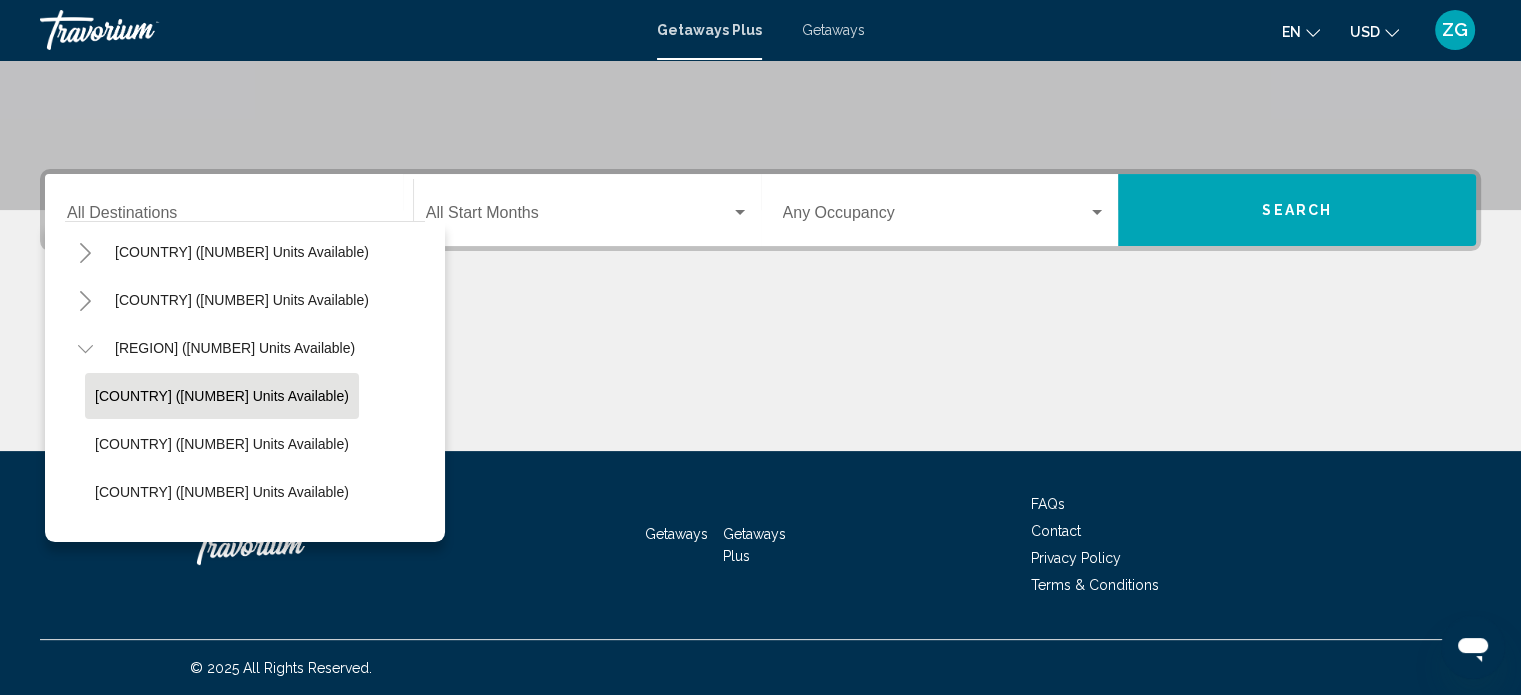 click on "[COUNTRY] ([NUMBER] units available)" at bounding box center (222, 396) 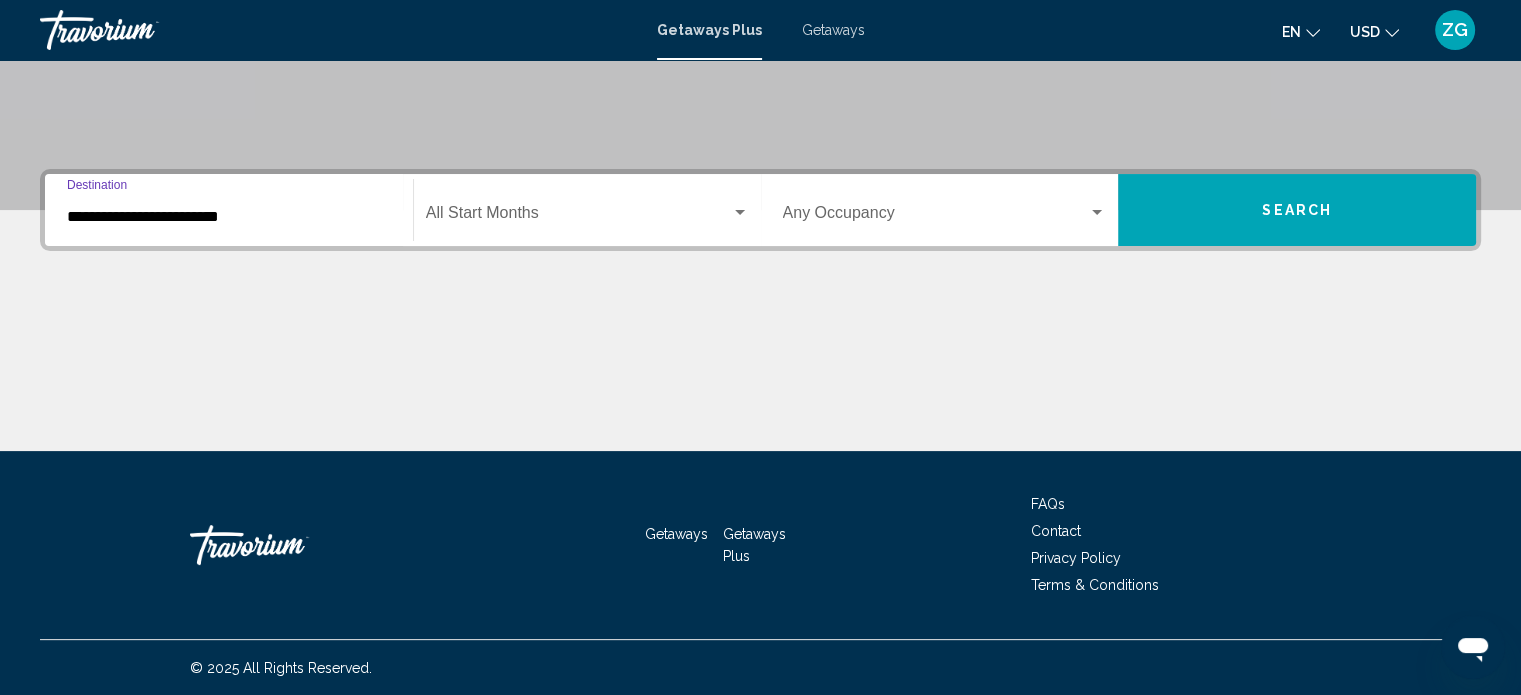 click at bounding box center (740, 212) 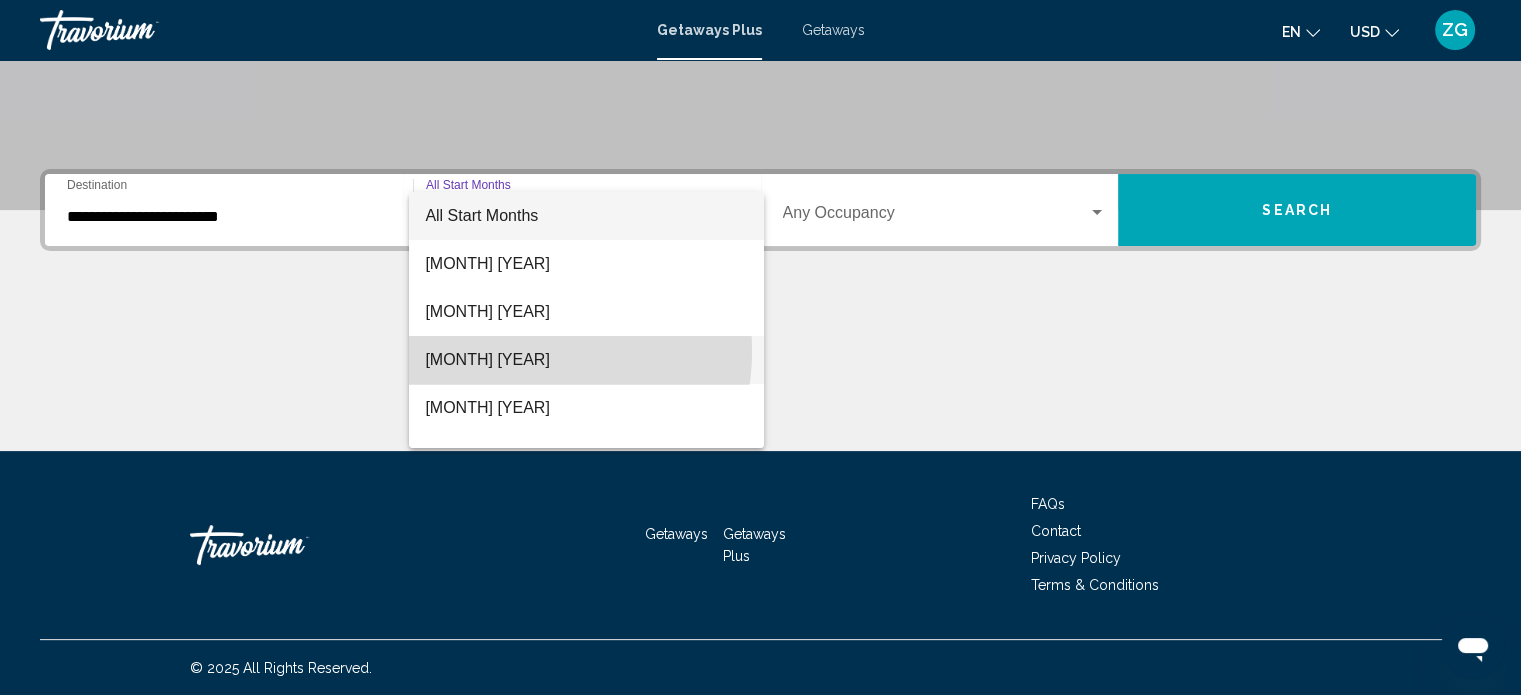 click on "[MONTH] [YEAR]" at bounding box center [586, 360] 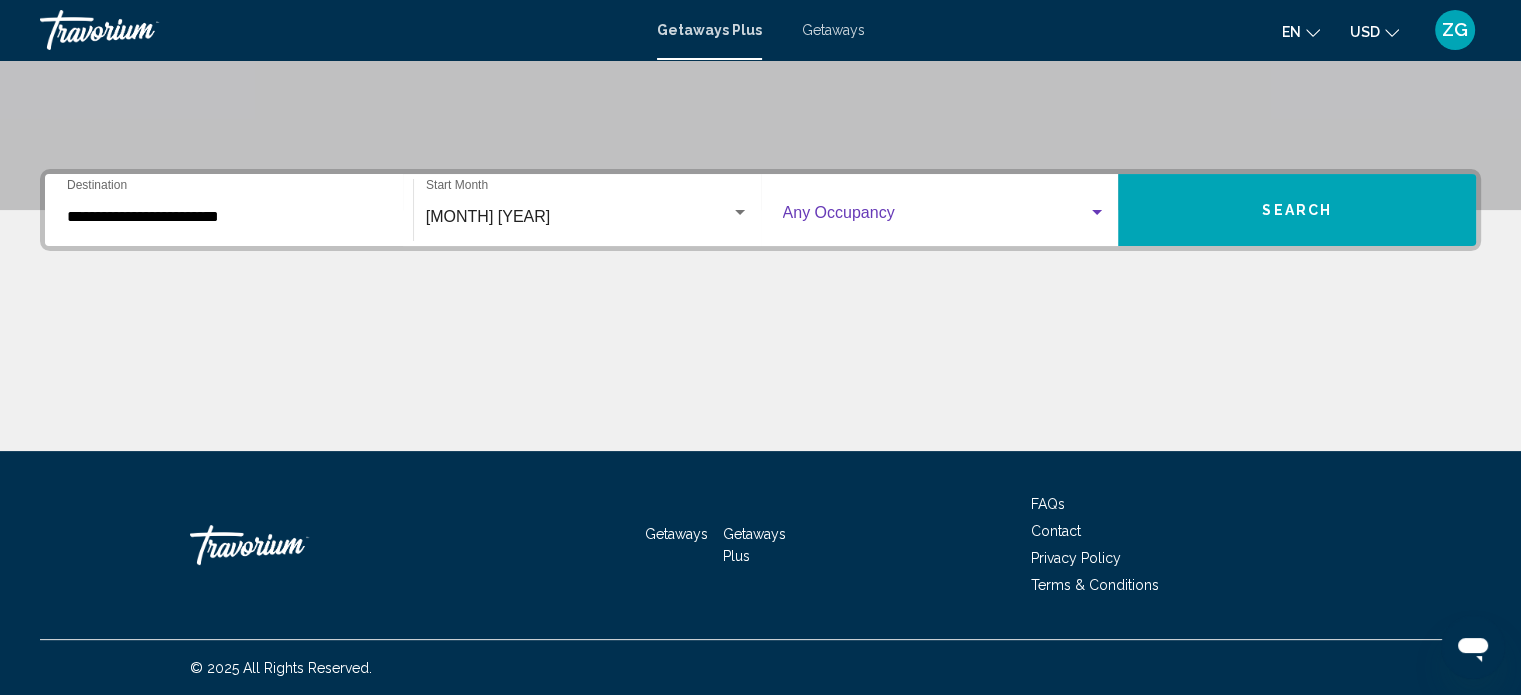 click at bounding box center (1097, 213) 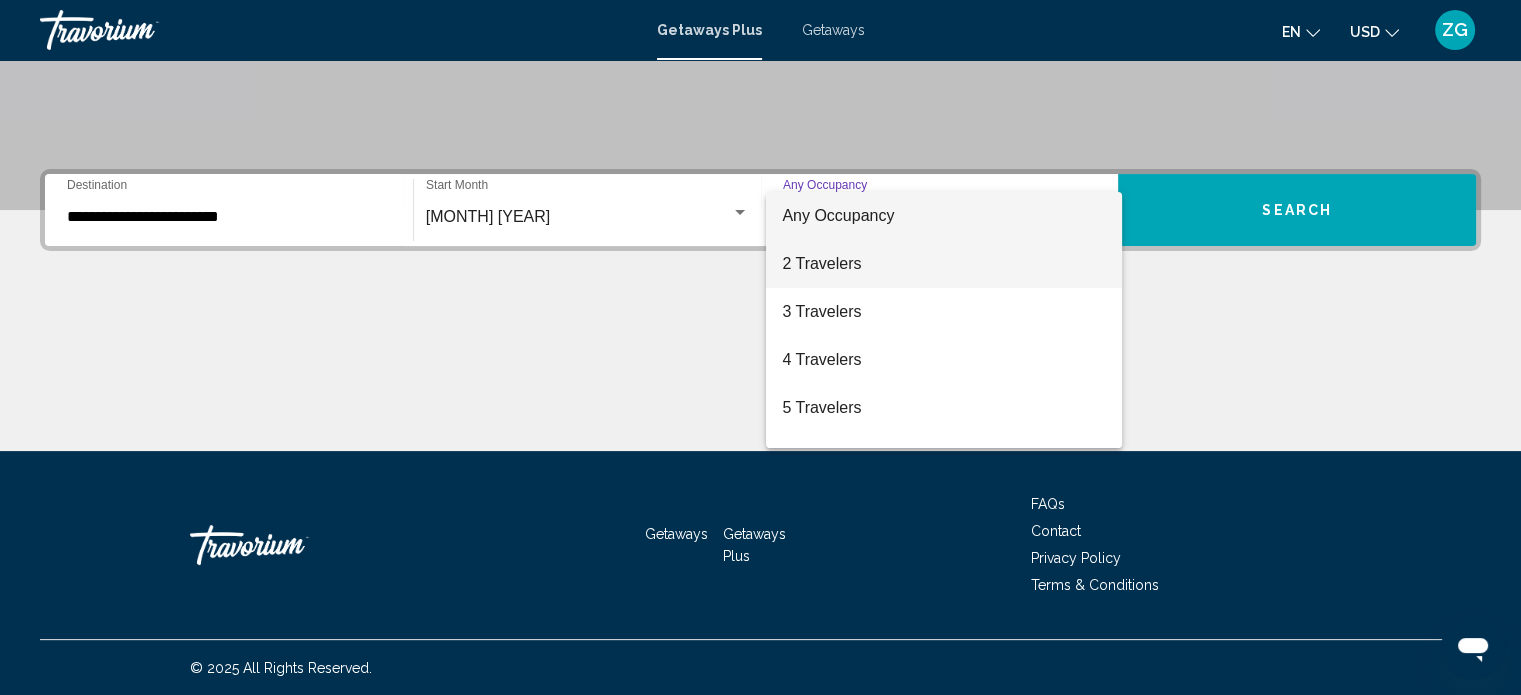 drag, startPoint x: 800, startPoint y: 259, endPoint x: 854, endPoint y: 257, distance: 54.037025 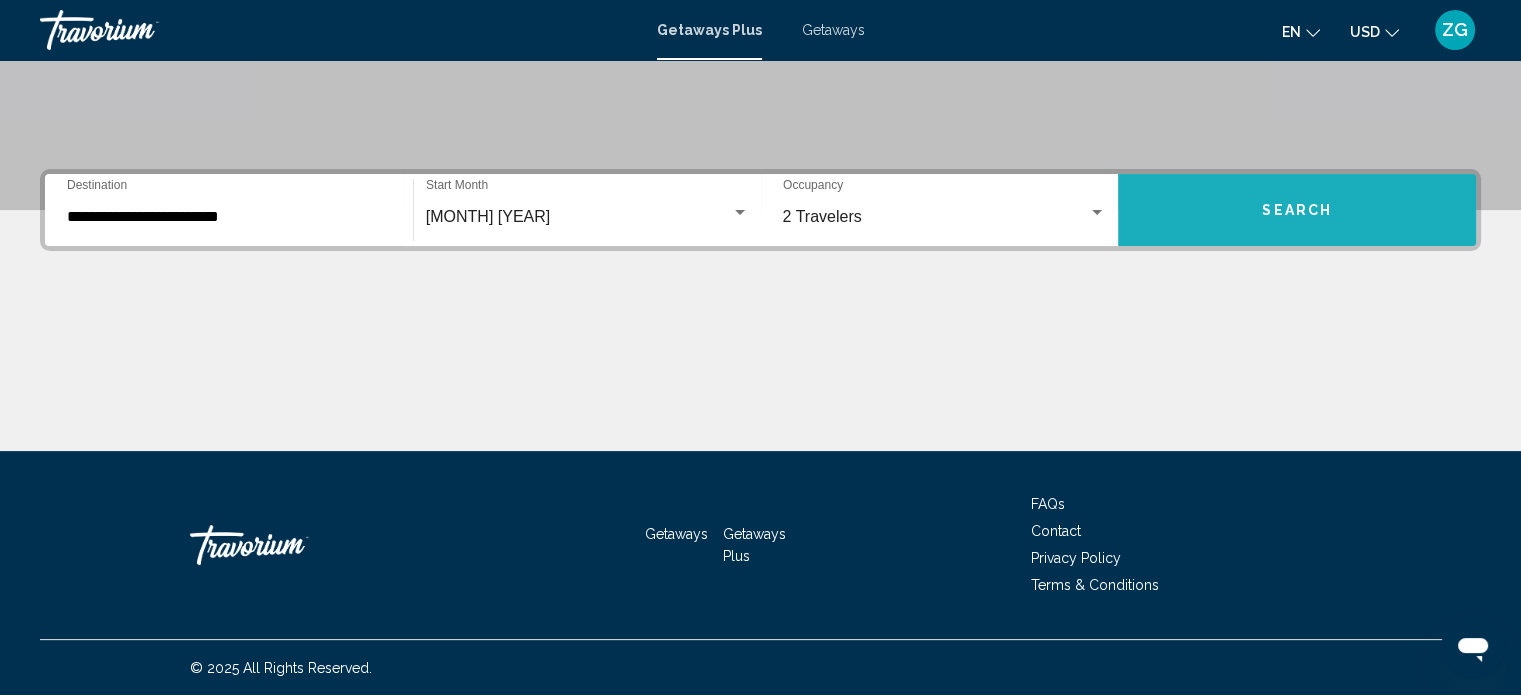 click on "Search" at bounding box center (1297, 211) 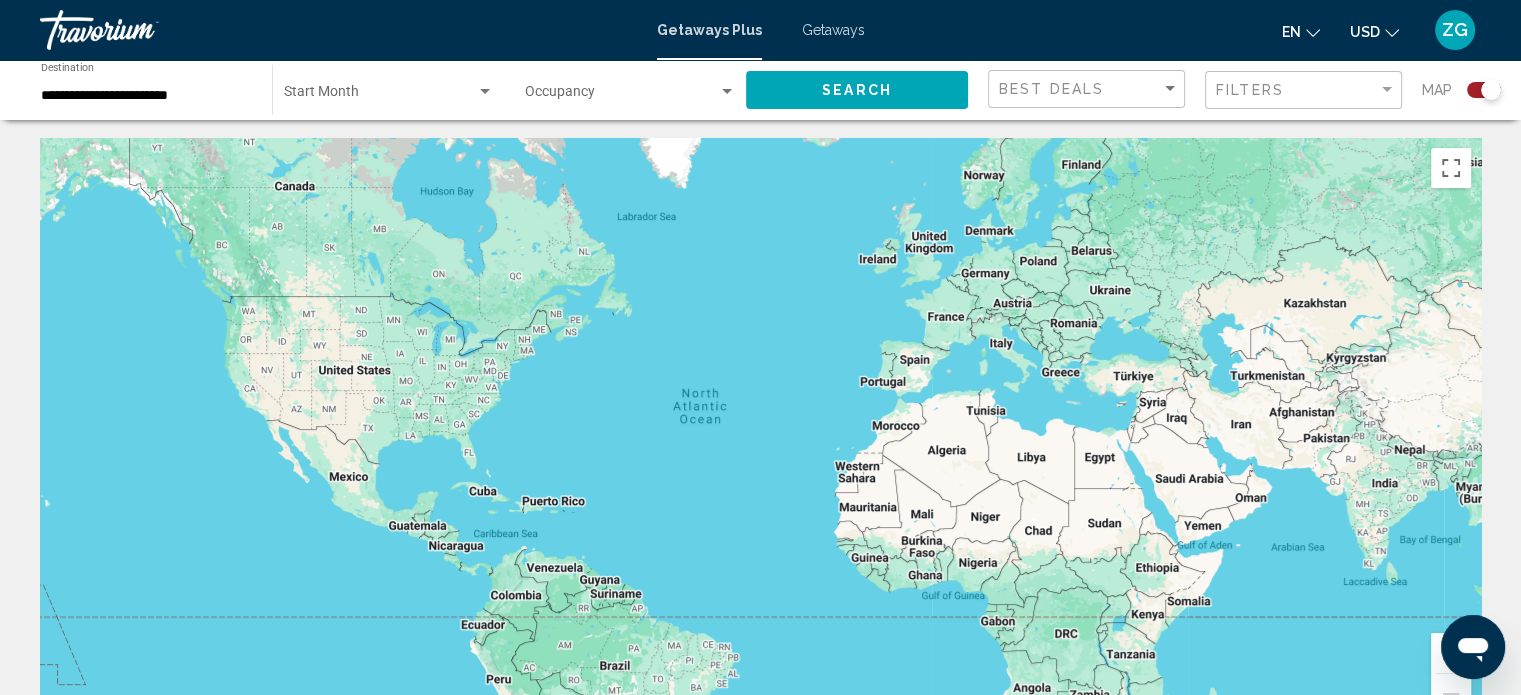 scroll, scrollTop: 0, scrollLeft: 0, axis: both 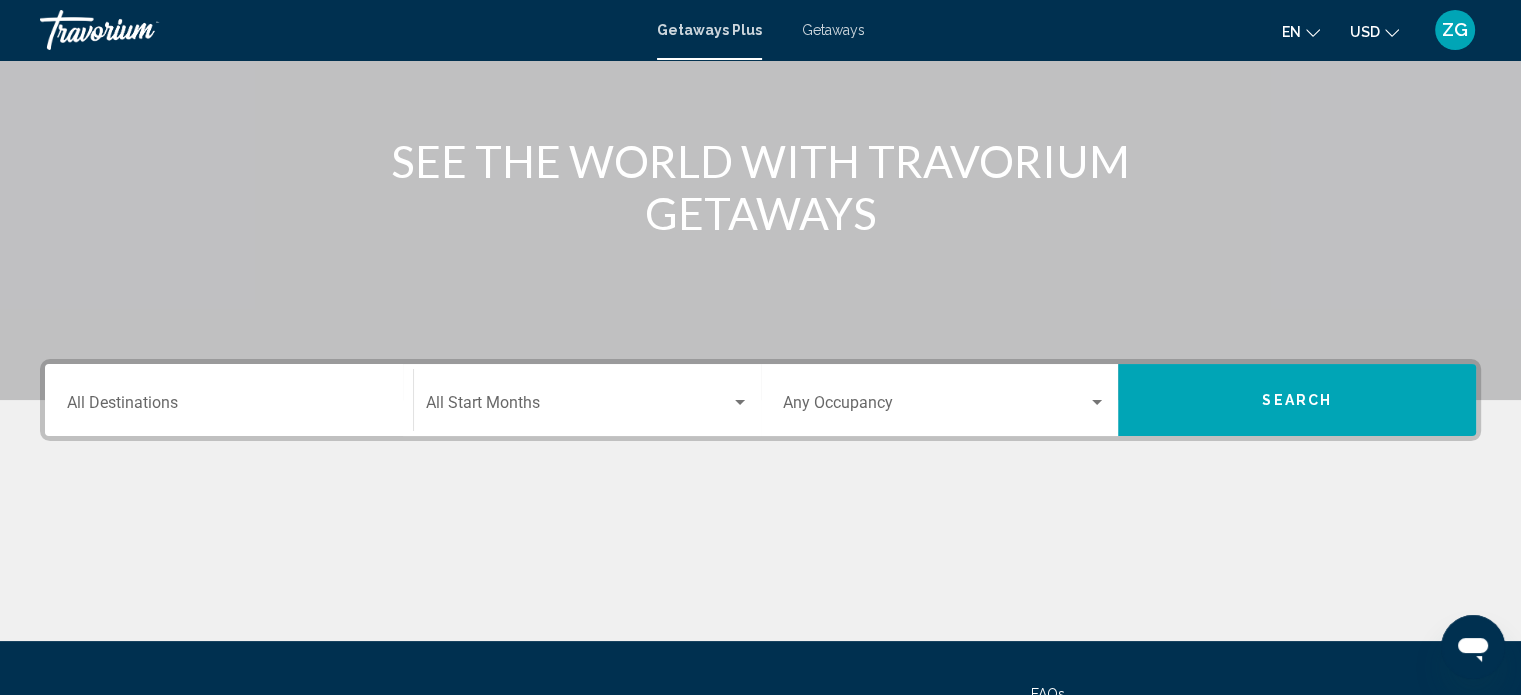 click on "Destination All Destinations" at bounding box center [229, 400] 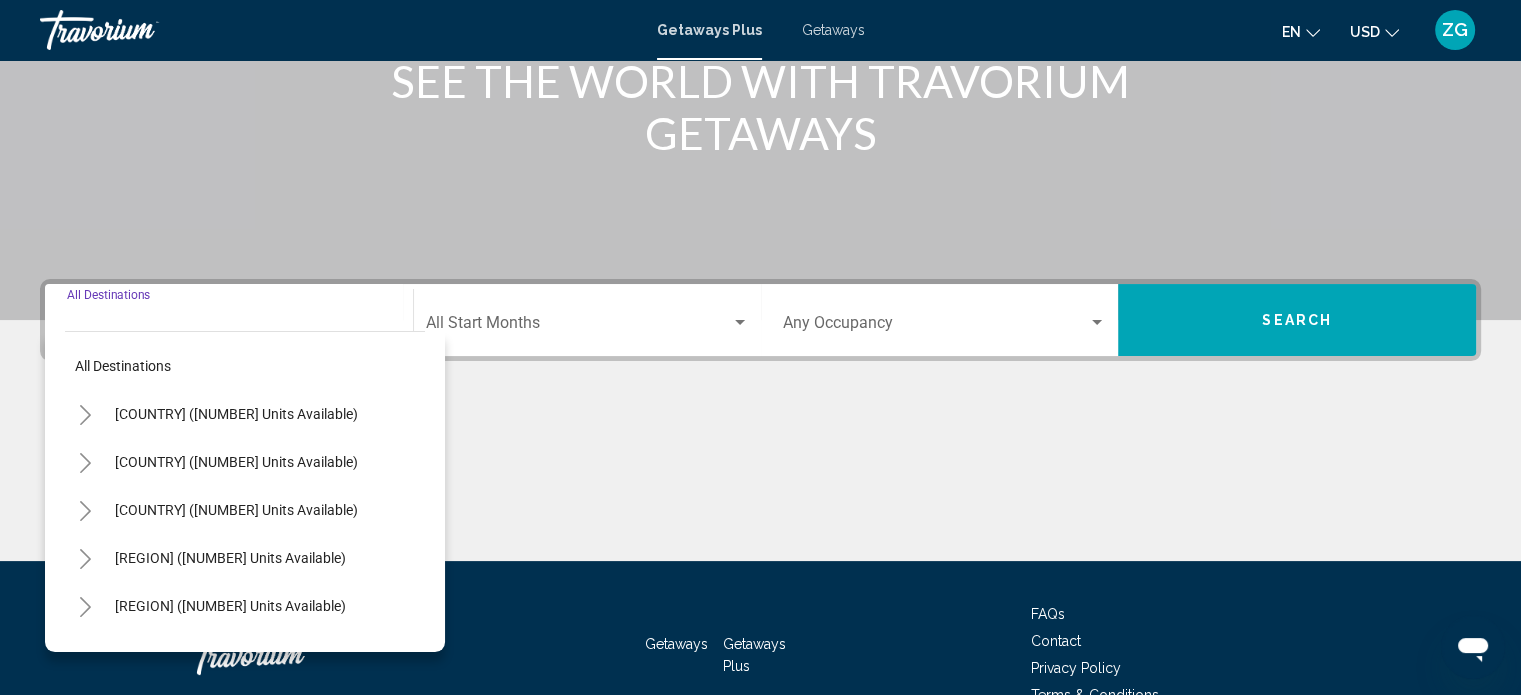 scroll, scrollTop: 390, scrollLeft: 0, axis: vertical 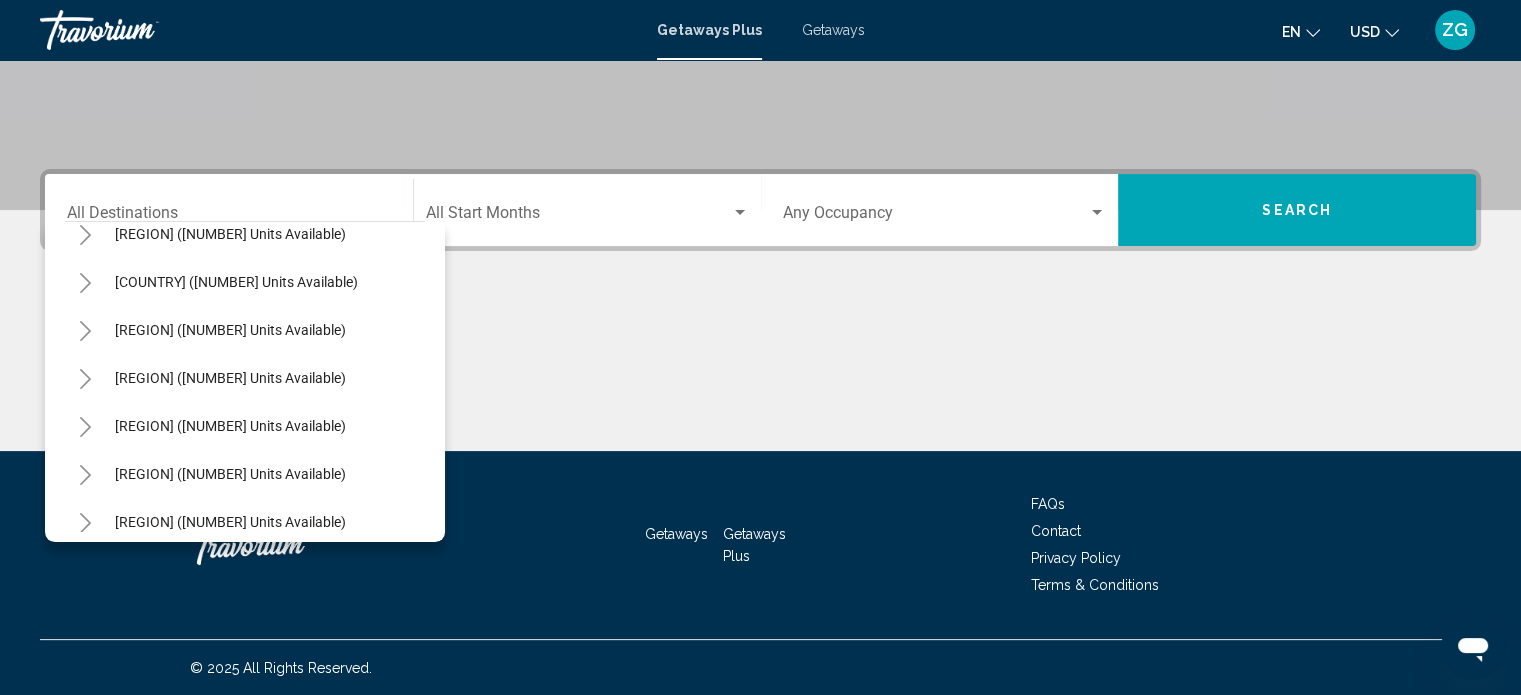 click at bounding box center (85, 426) 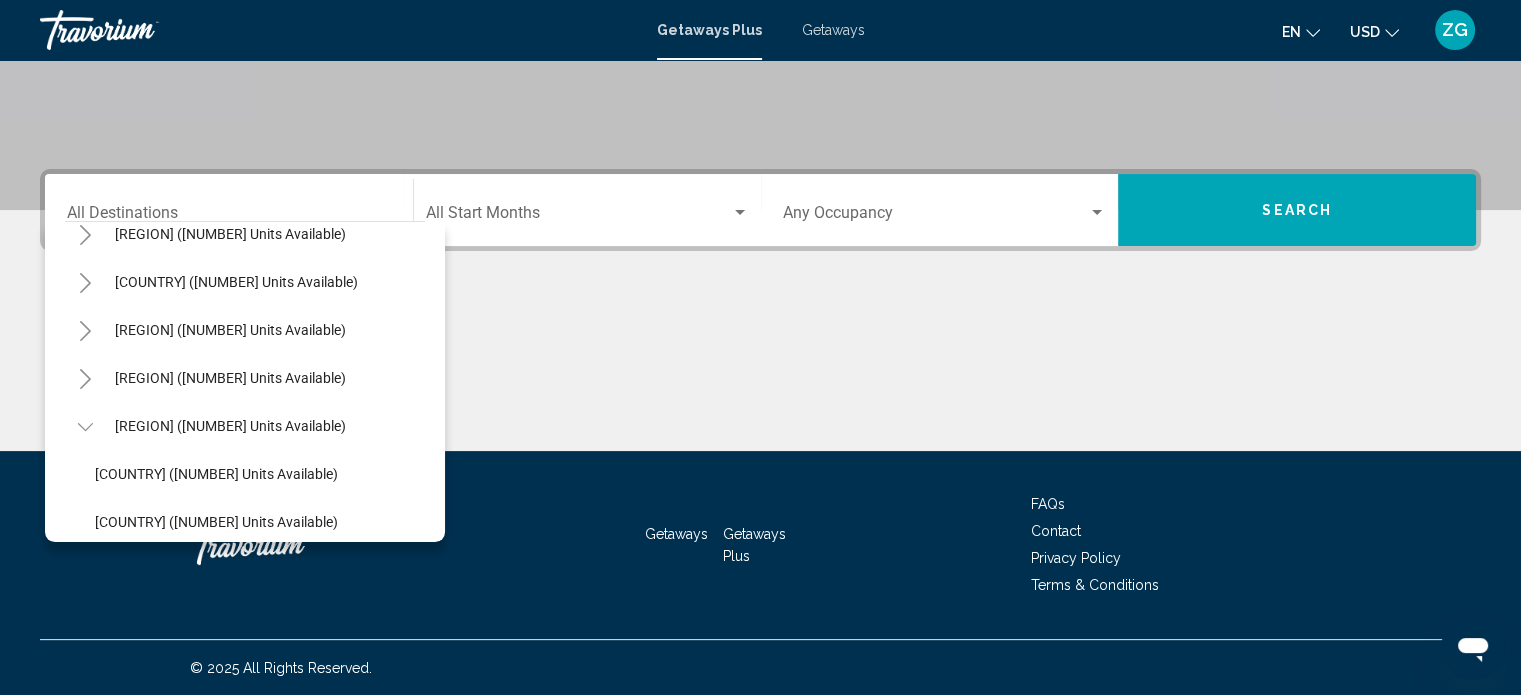 scroll, scrollTop: 362, scrollLeft: 0, axis: vertical 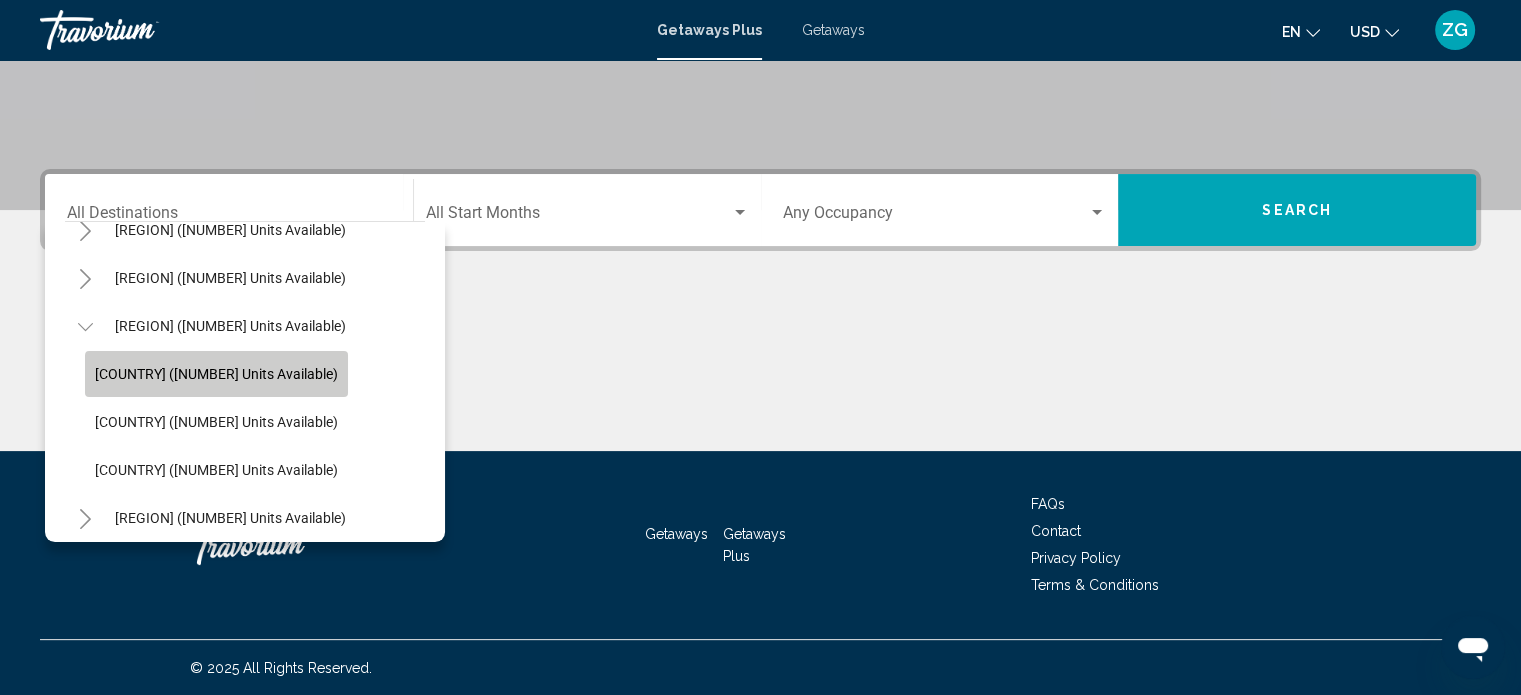 click on "[COUNTRY] ([NUMBER] units available)" at bounding box center (216, 374) 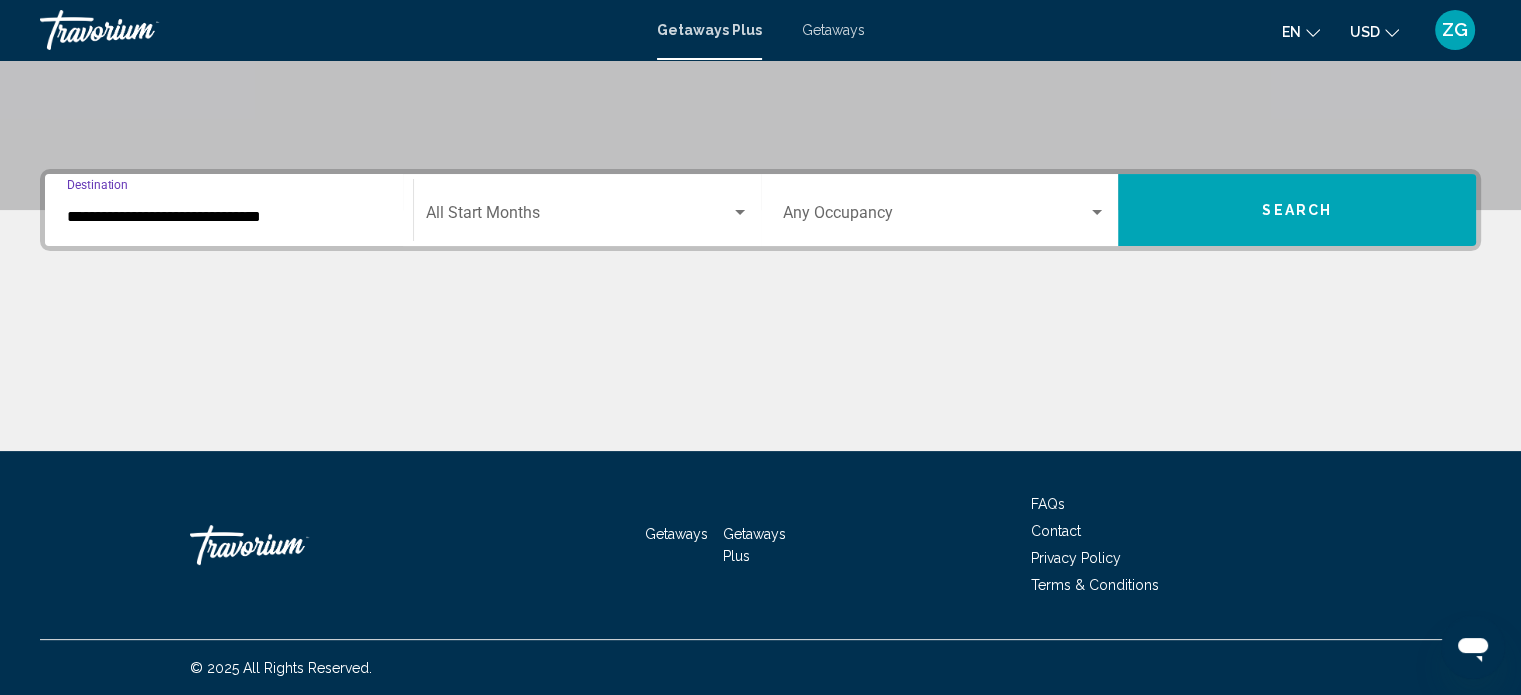 click at bounding box center (740, 213) 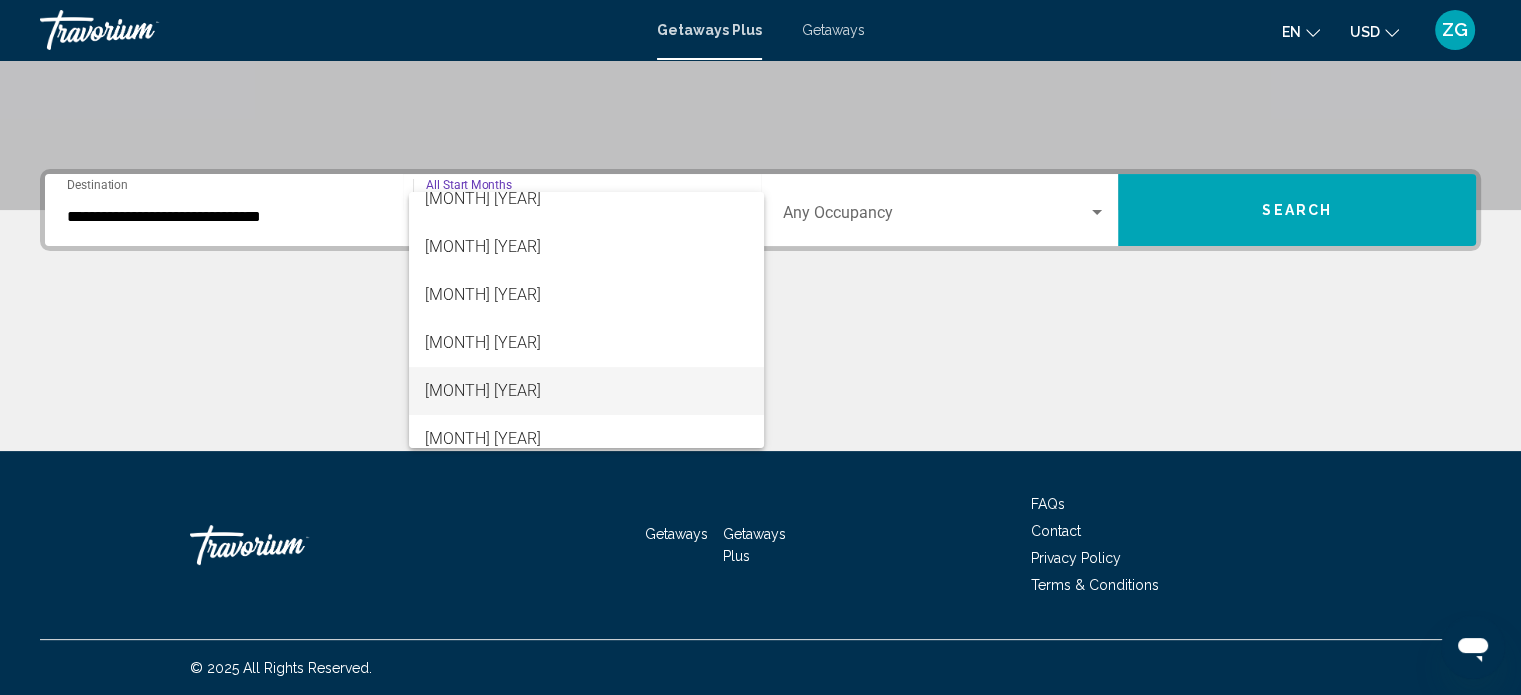scroll, scrollTop: 100, scrollLeft: 0, axis: vertical 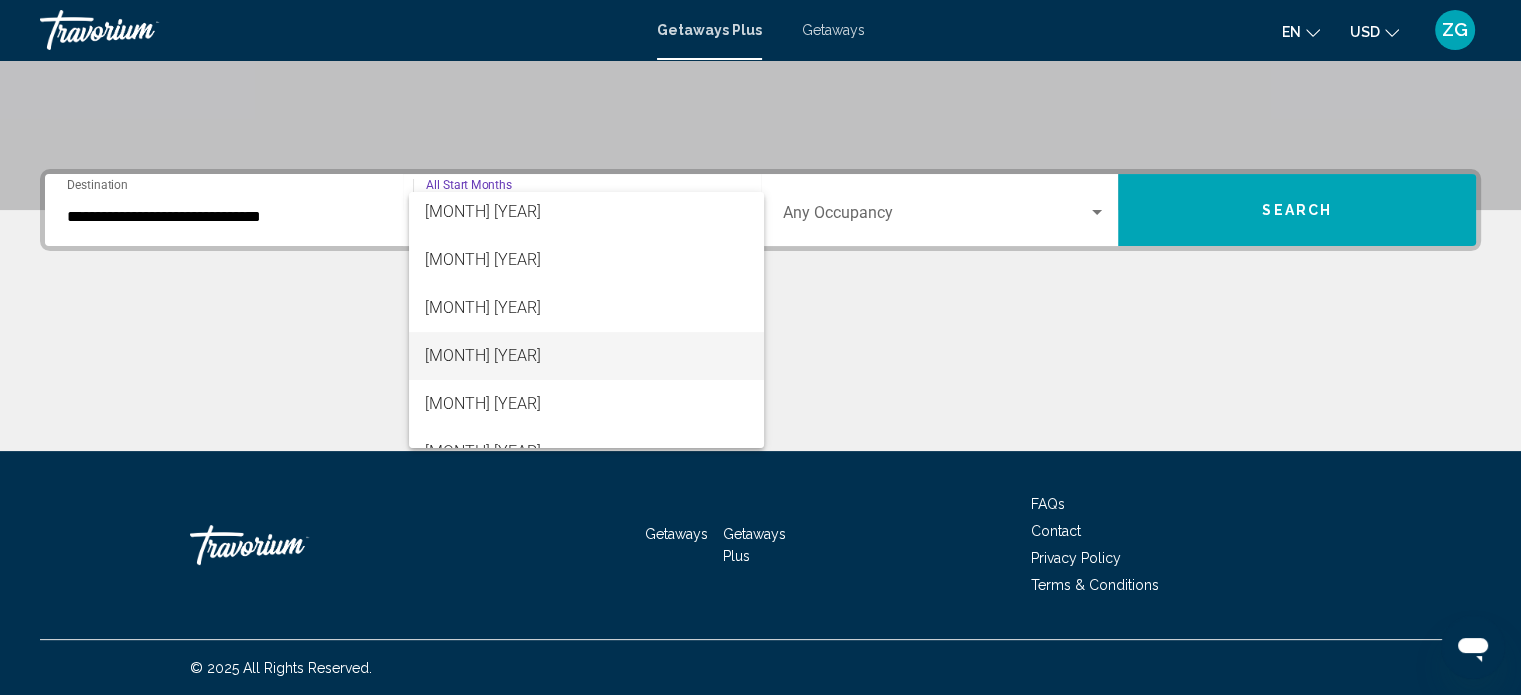 click on "[MONTH] [YEAR]" at bounding box center (586, 356) 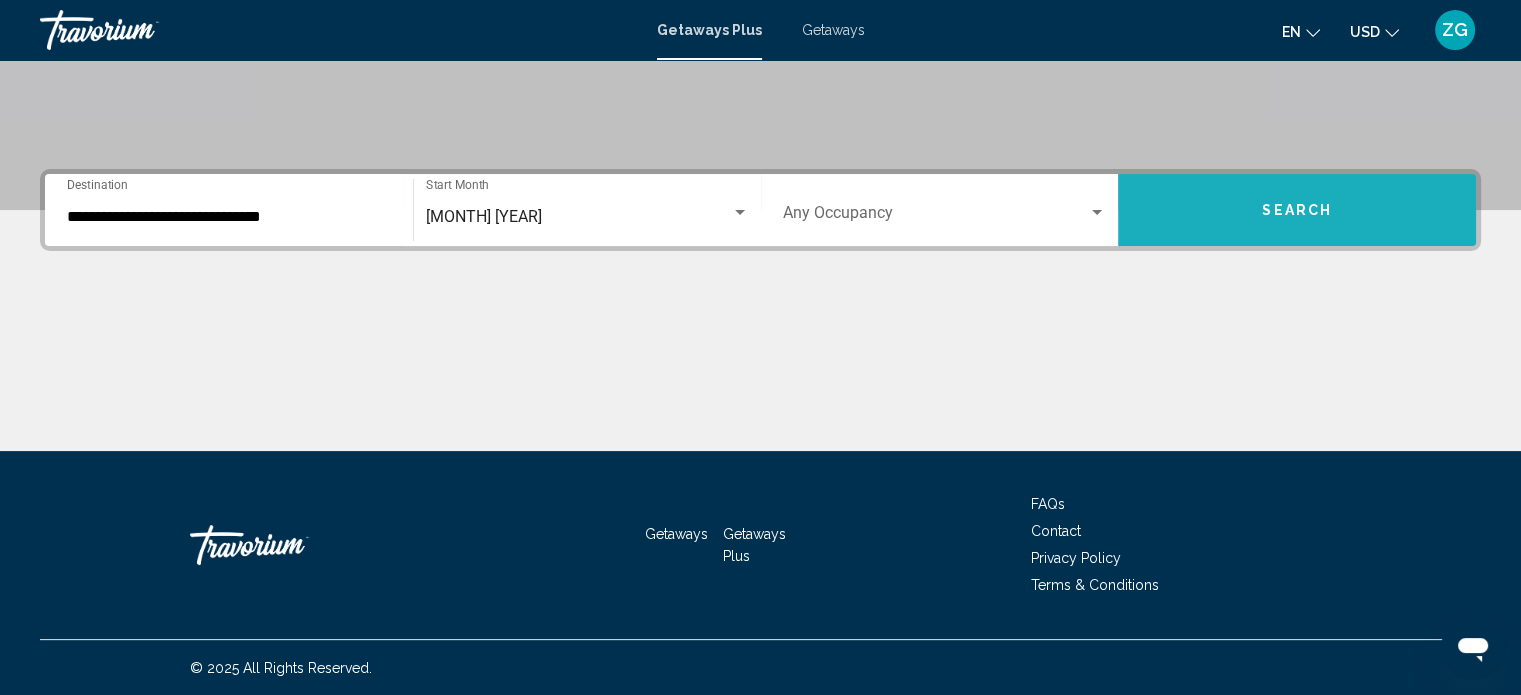 click on "Search" at bounding box center [1297, 211] 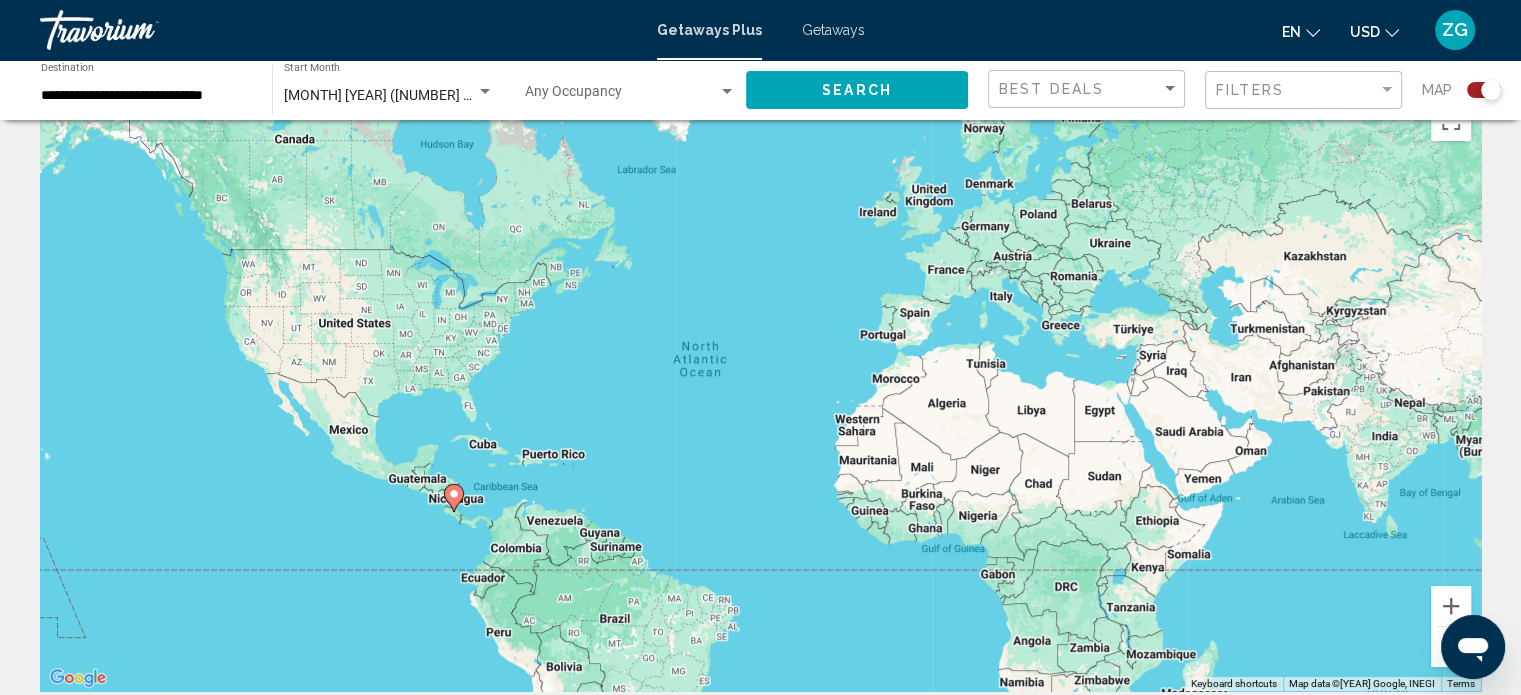 scroll, scrollTop: 0, scrollLeft: 0, axis: both 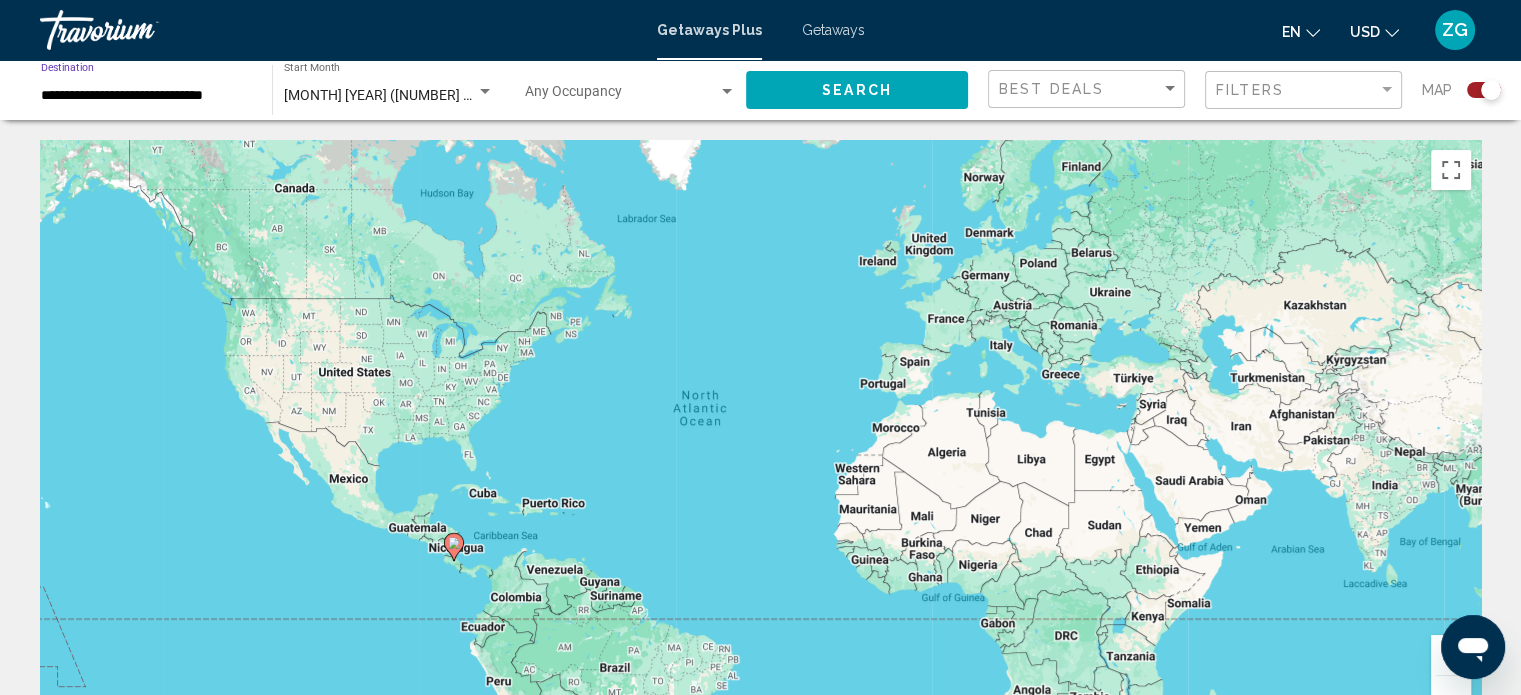 click on "**********" at bounding box center [146, 96] 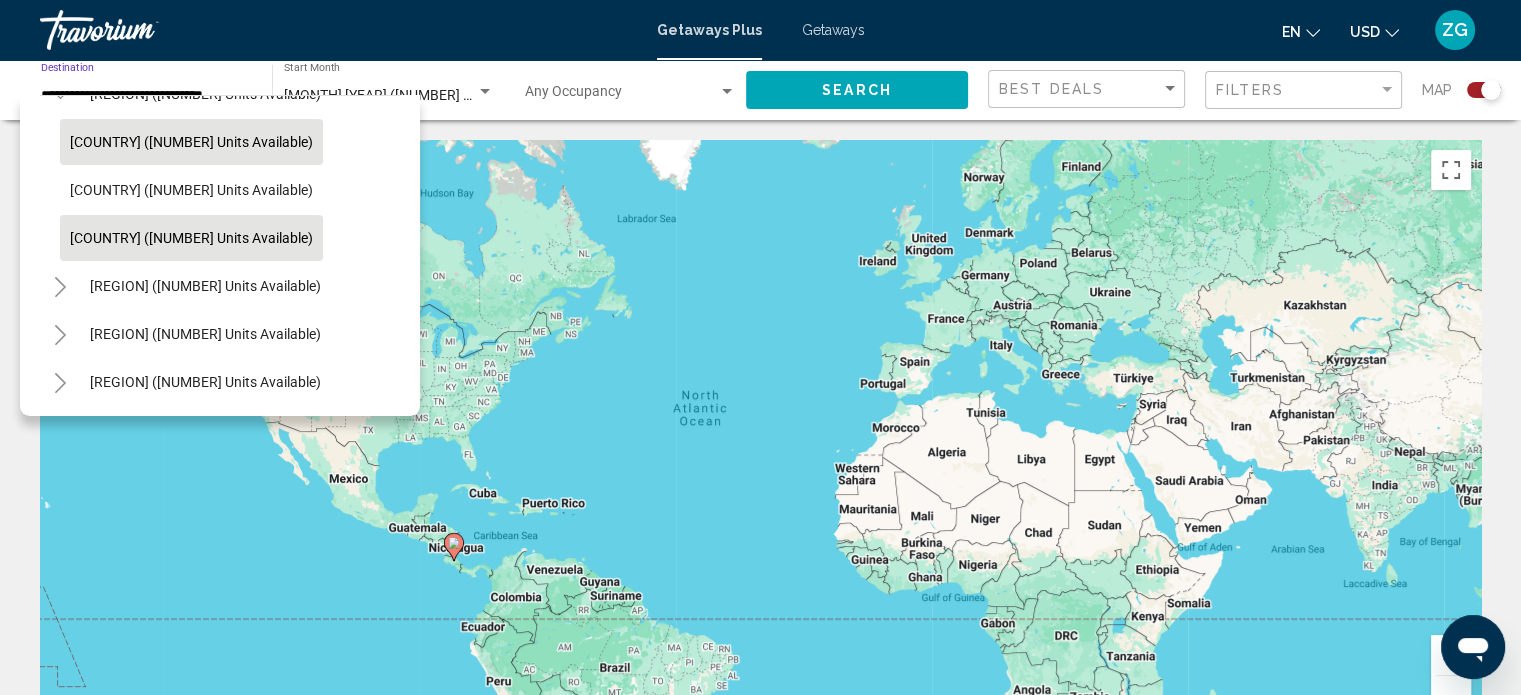 scroll, scrollTop: 483, scrollLeft: 0, axis: vertical 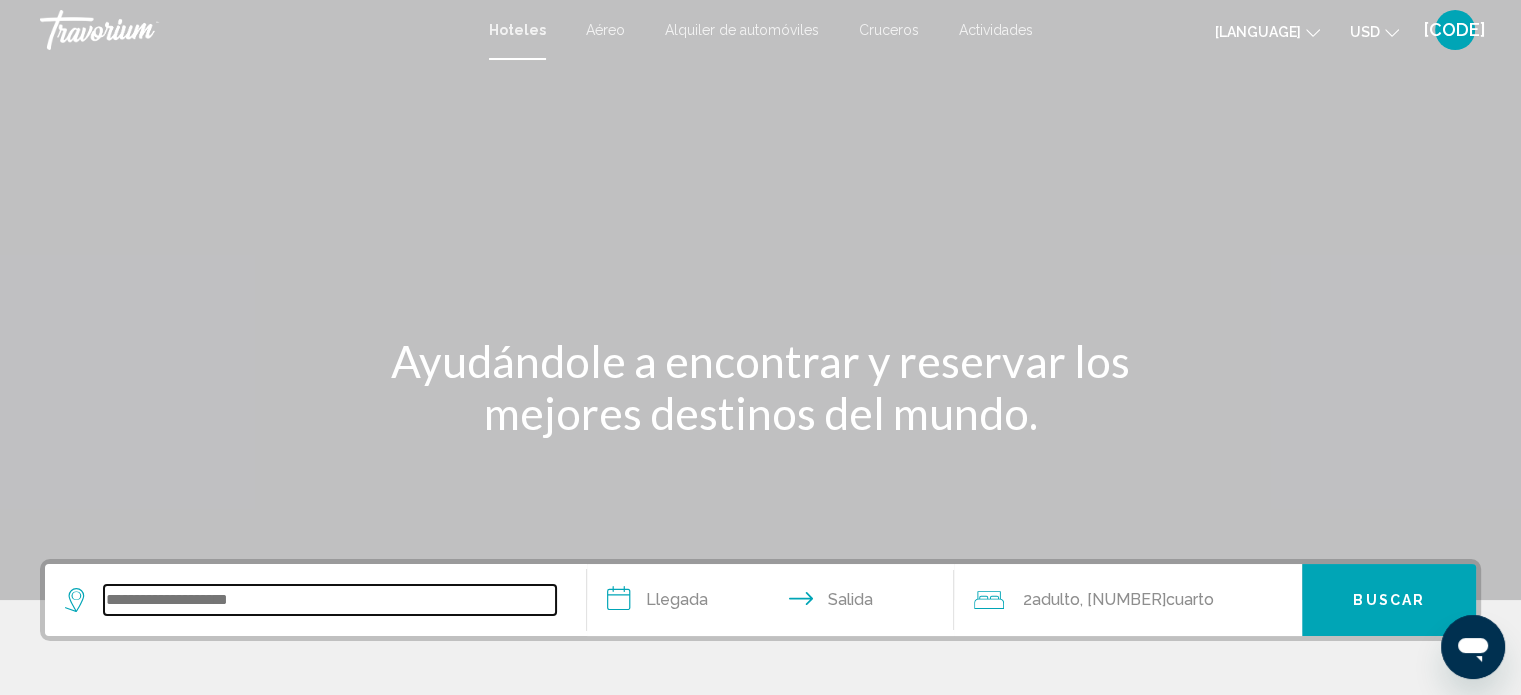 click at bounding box center [330, 600] 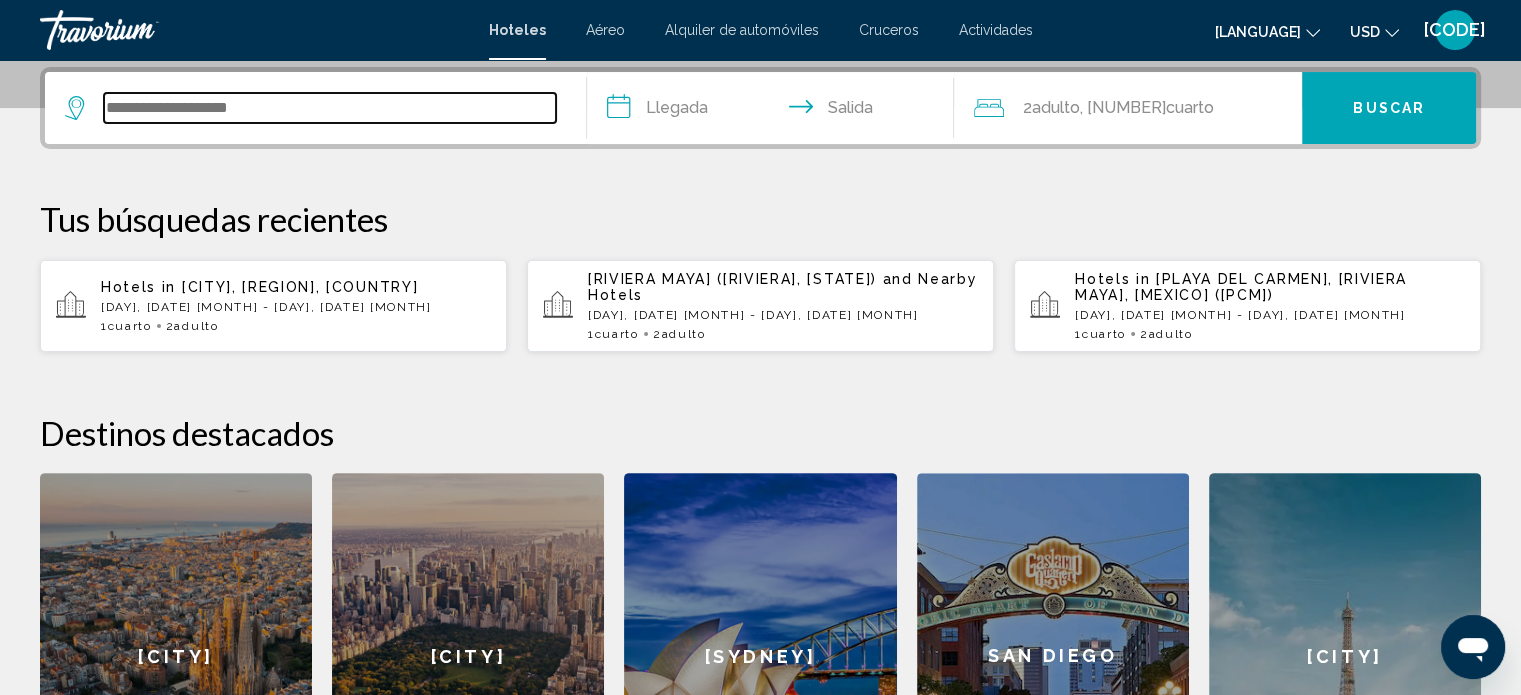 scroll, scrollTop: 493, scrollLeft: 0, axis: vertical 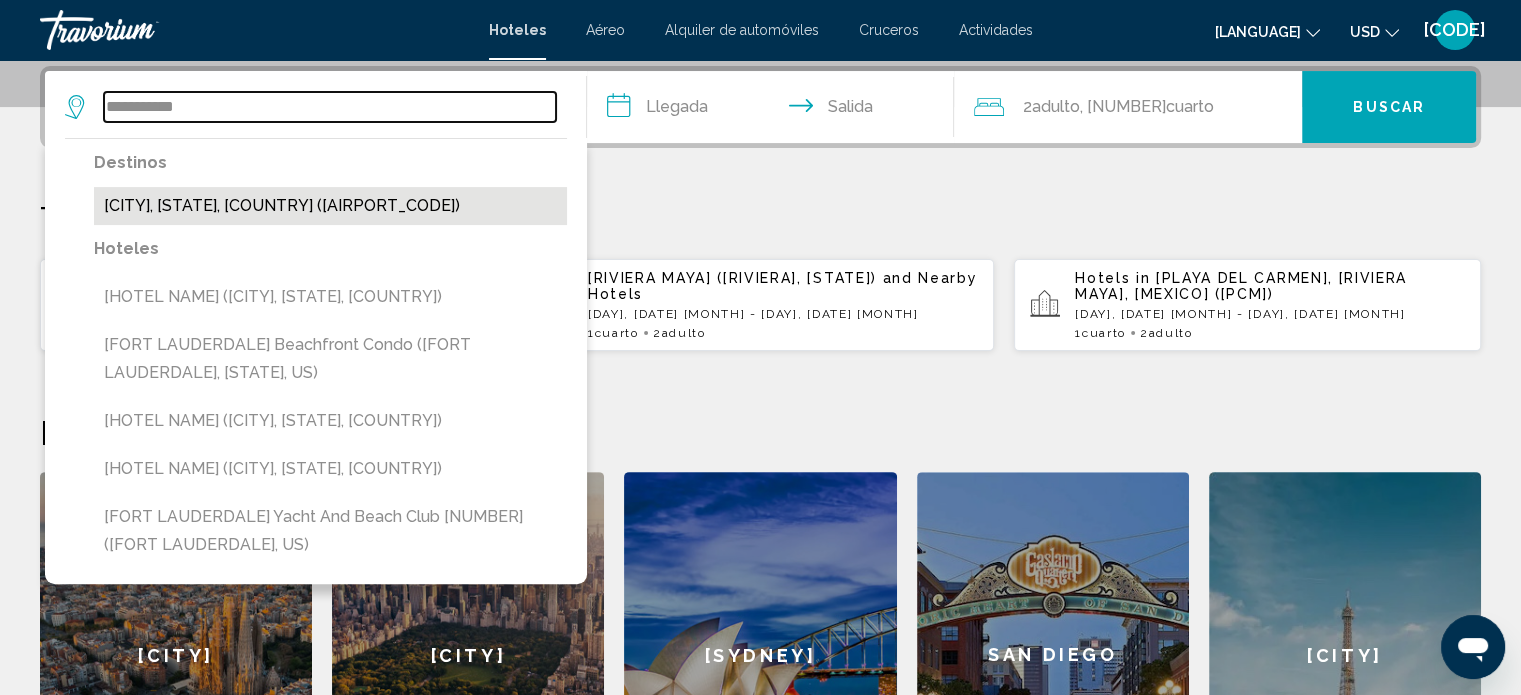 type on "**********" 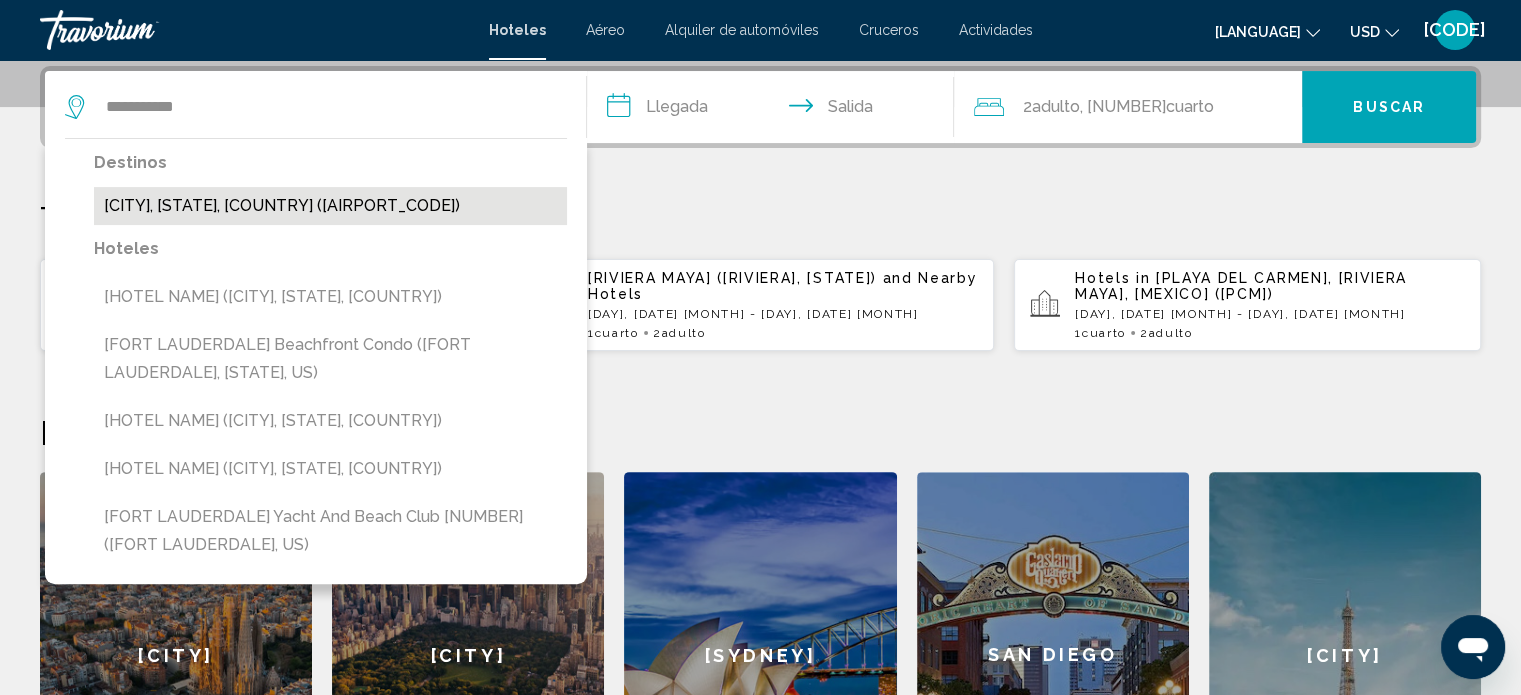 click on "[CITY], [STATE], [COUNTRY] ([AIRPORT_CODE])" at bounding box center (330, 206) 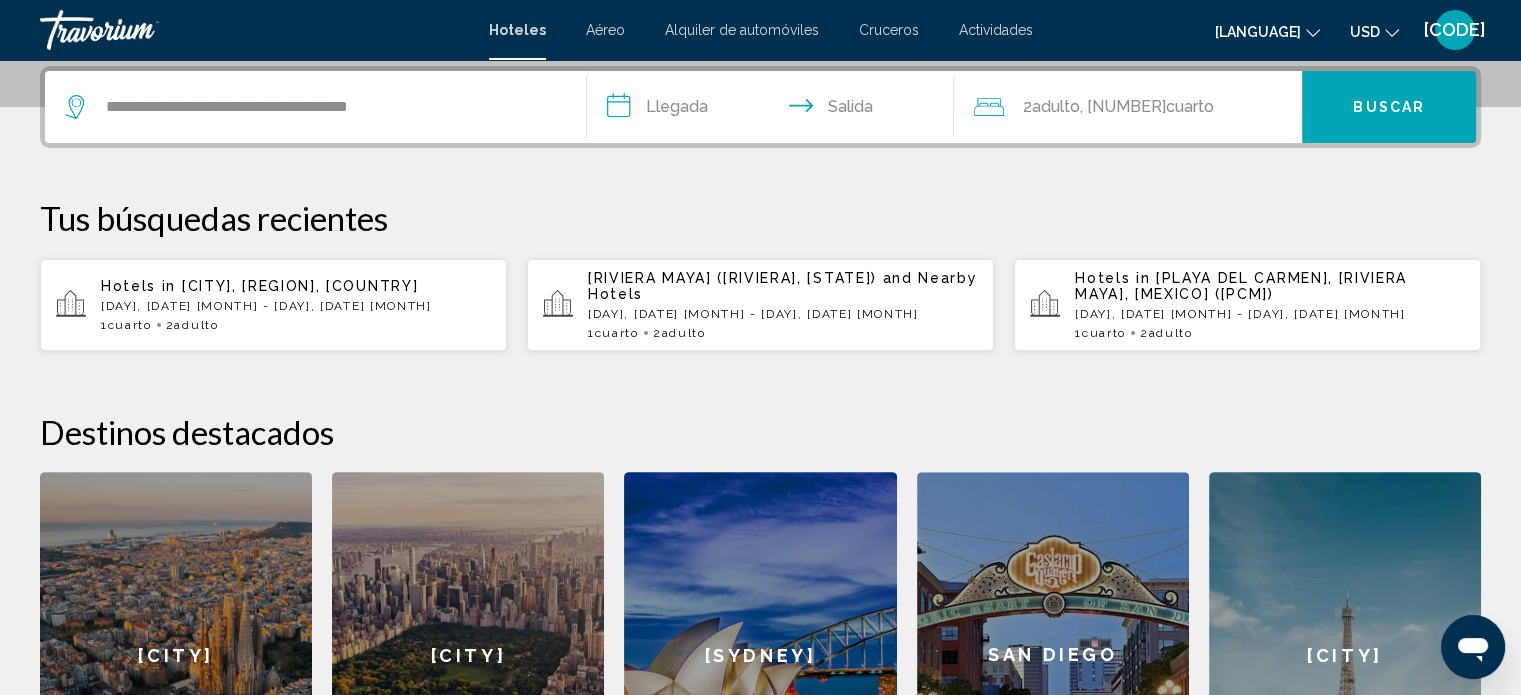 click on "**********" at bounding box center (775, 110) 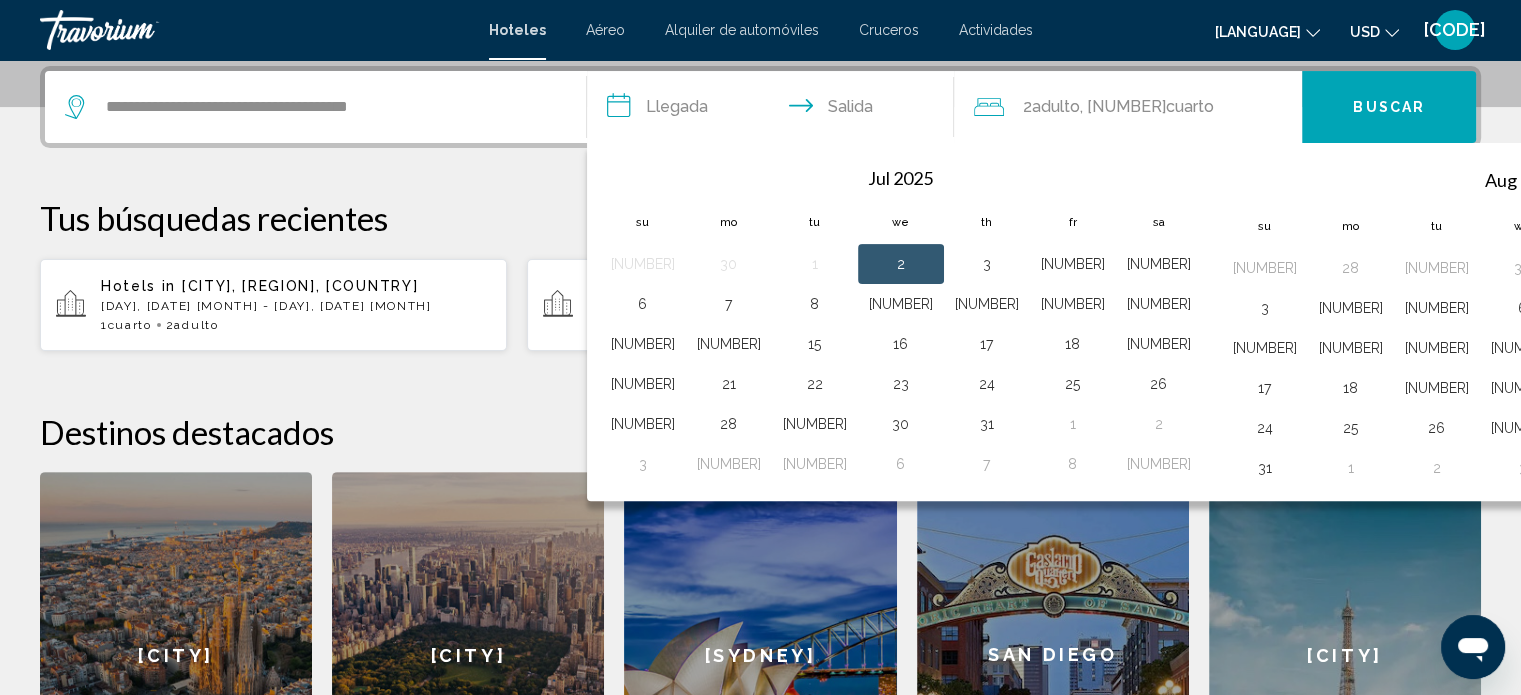 click on "30" at bounding box center (1781, 428) 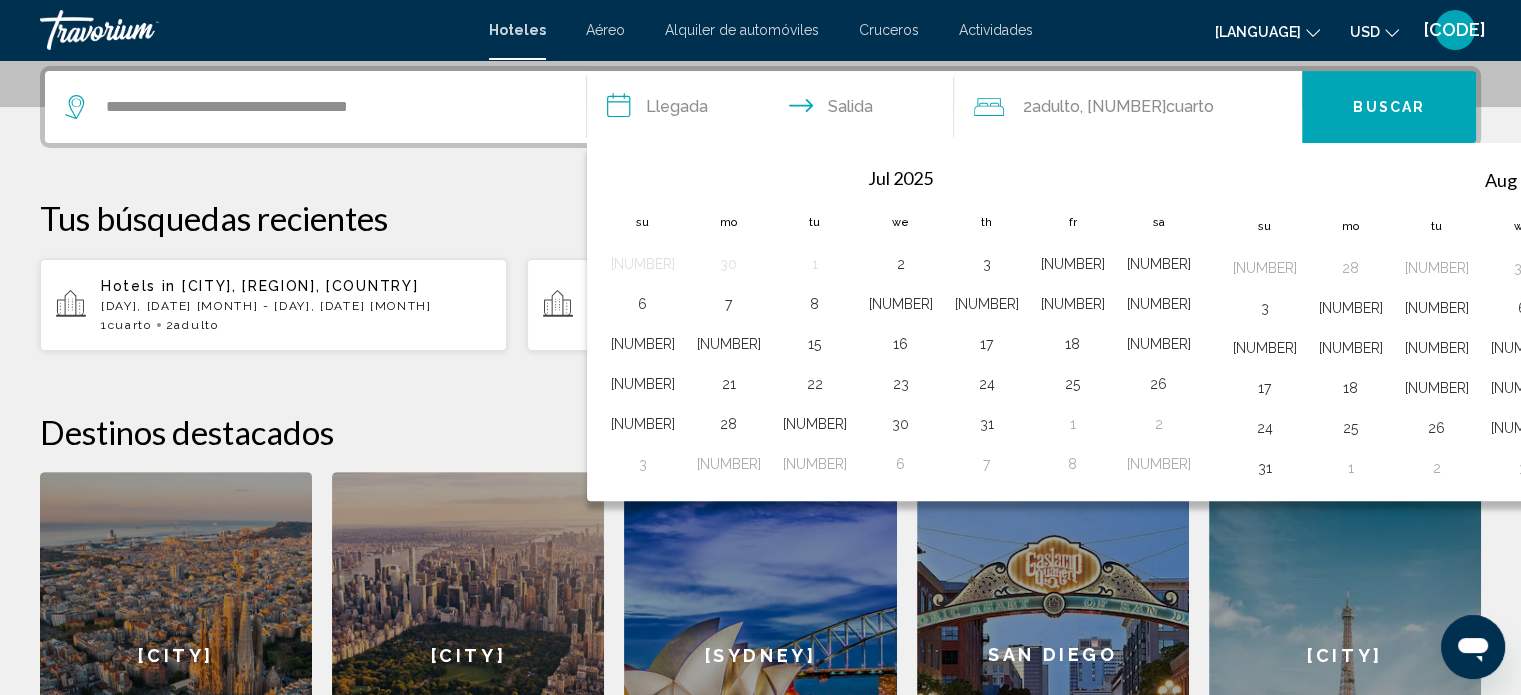 click at bounding box center (1765, 179) 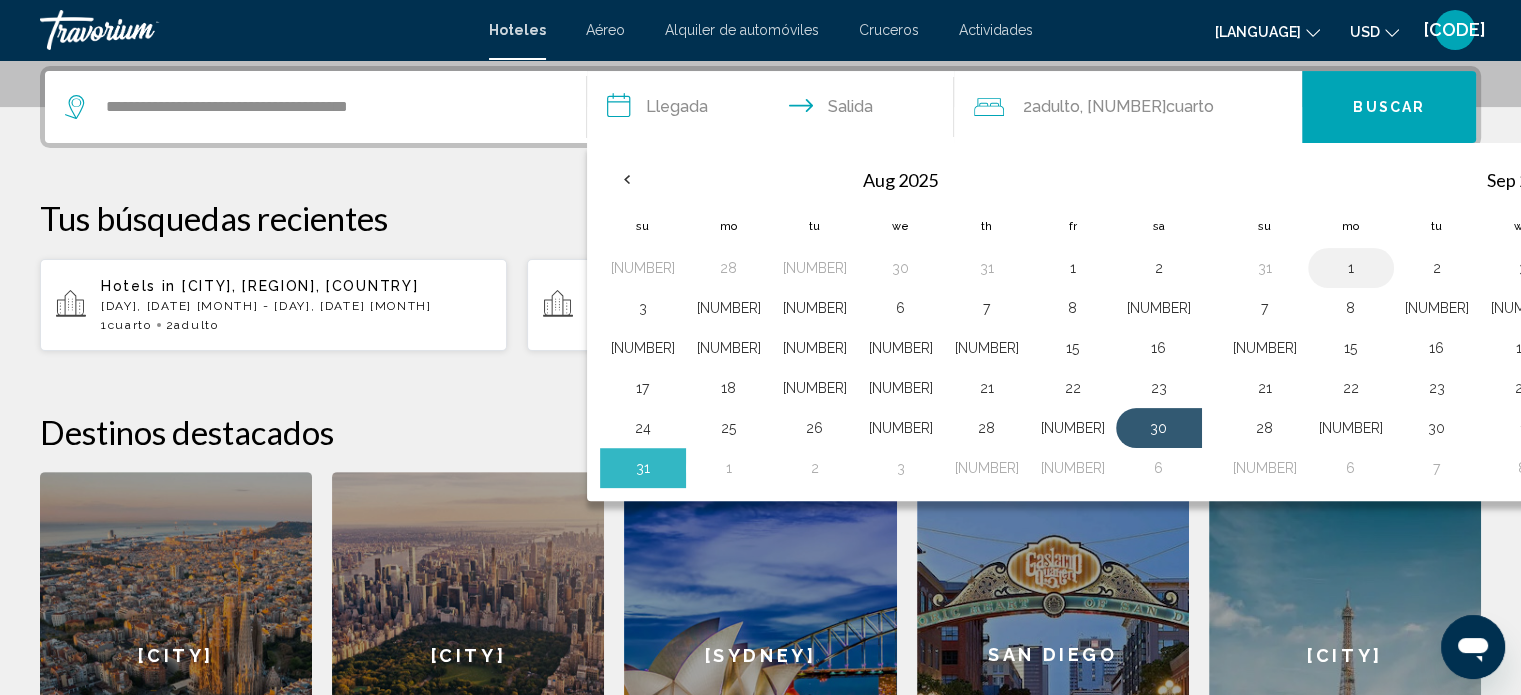 click on "1" at bounding box center (1351, 268) 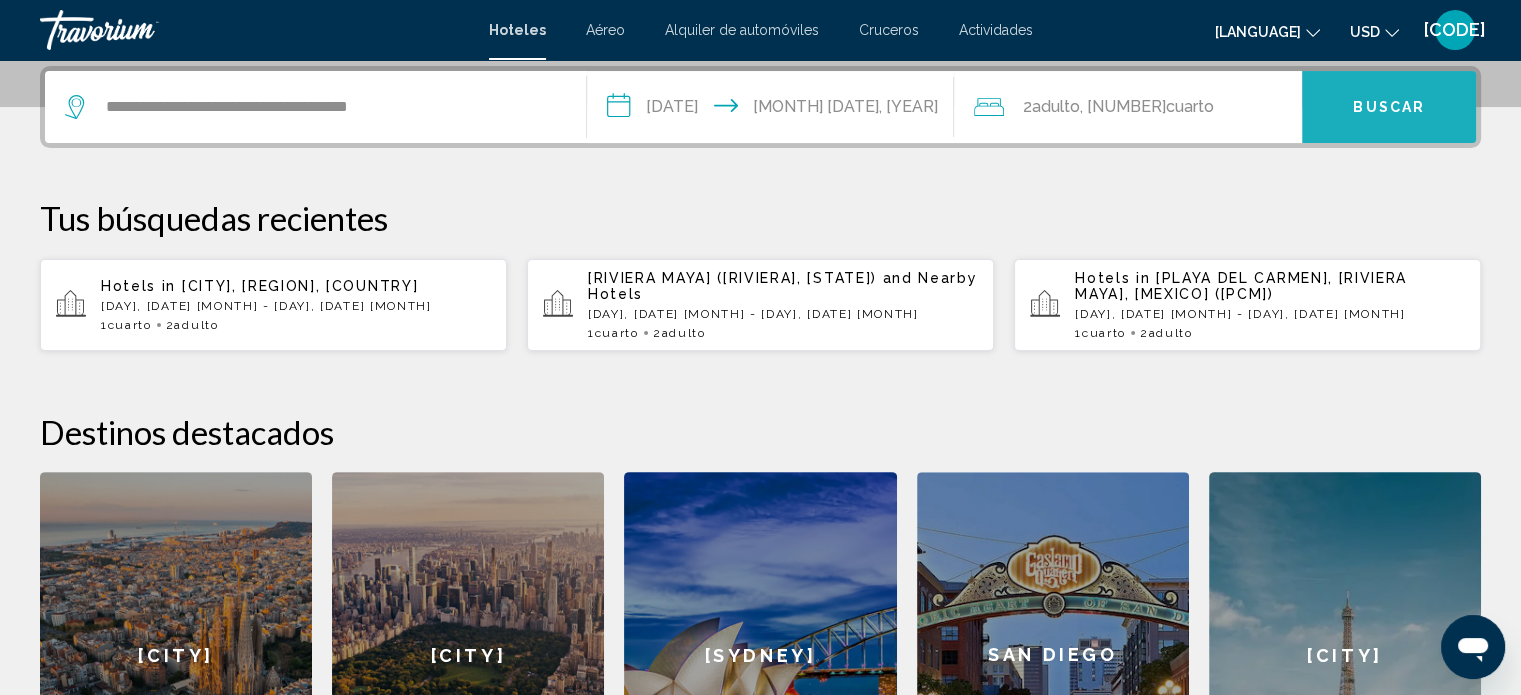 click on "Buscar" at bounding box center [1389, 108] 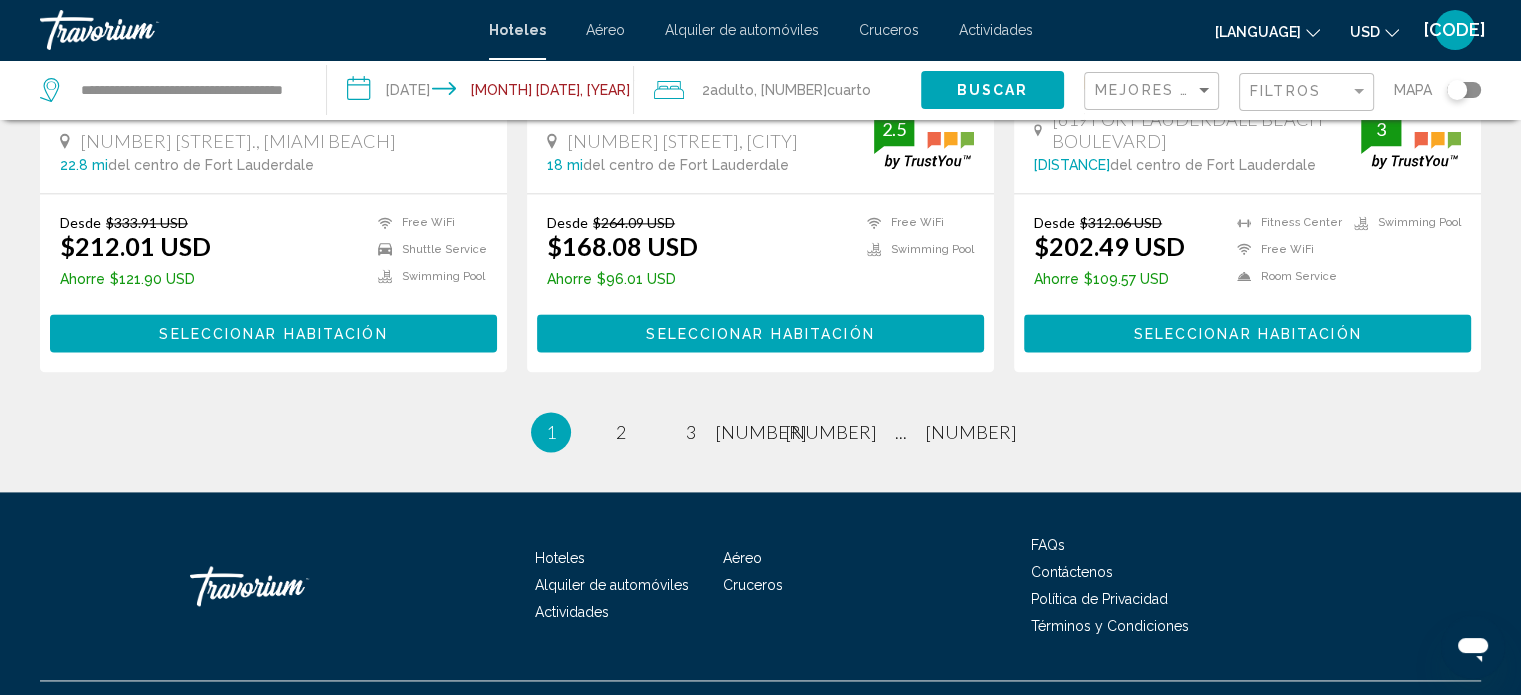 scroll, scrollTop: 2700, scrollLeft: 0, axis: vertical 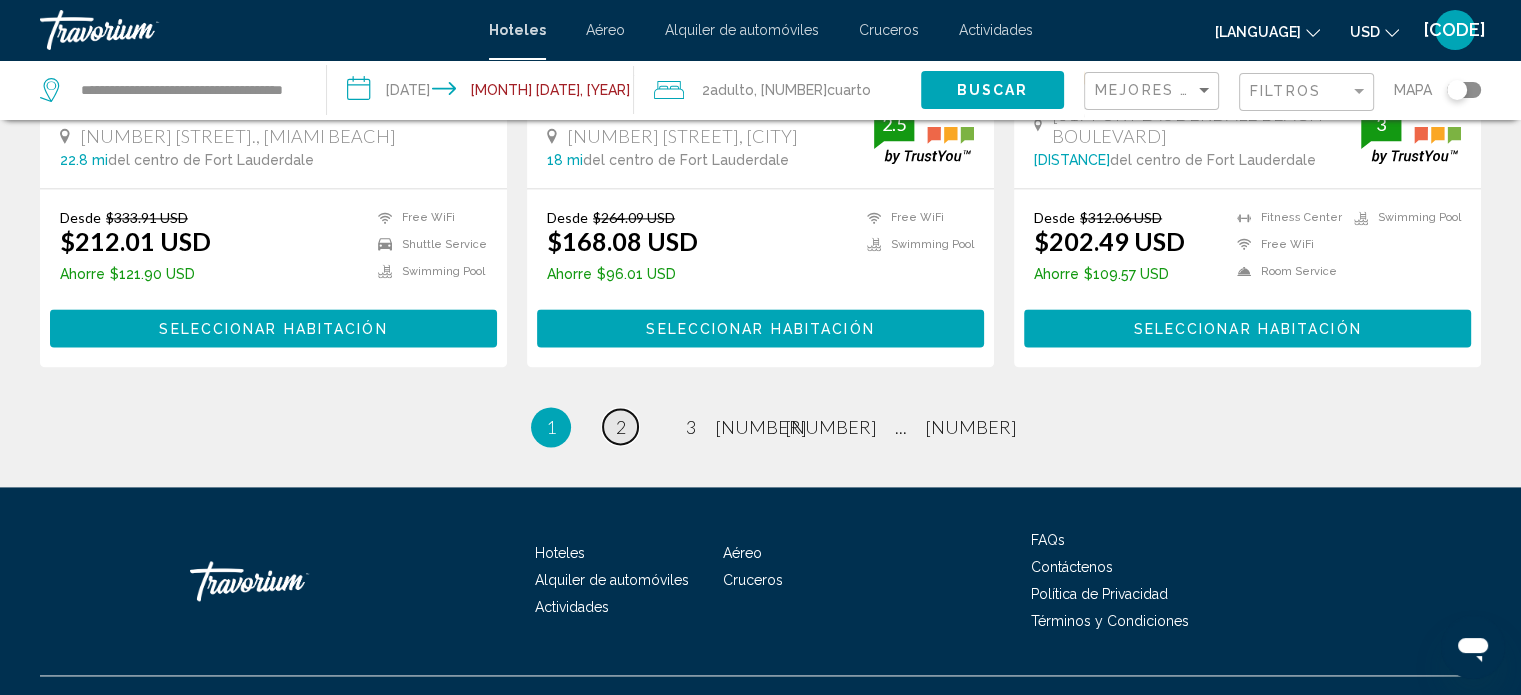 click on "2" at bounding box center [621, 427] 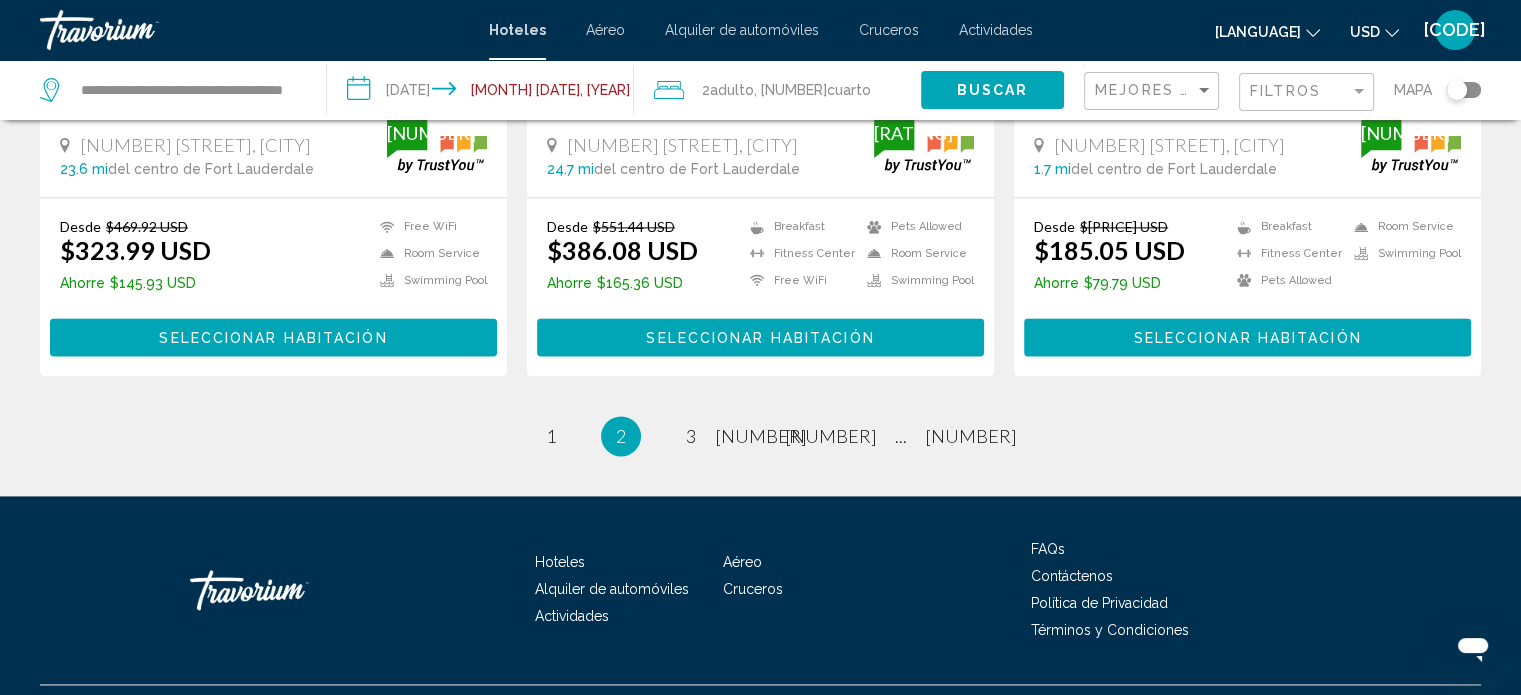 scroll, scrollTop: 2763, scrollLeft: 0, axis: vertical 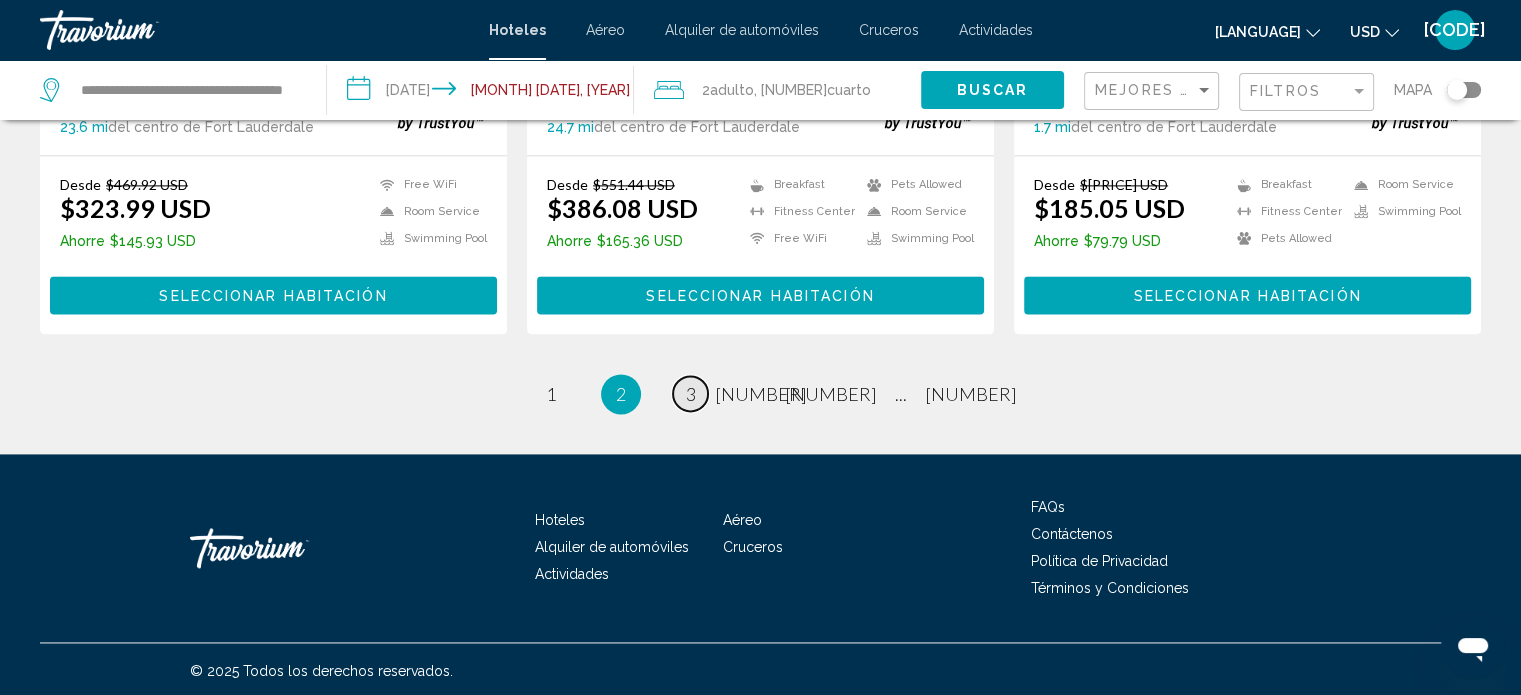 click on "3" at bounding box center [551, 394] 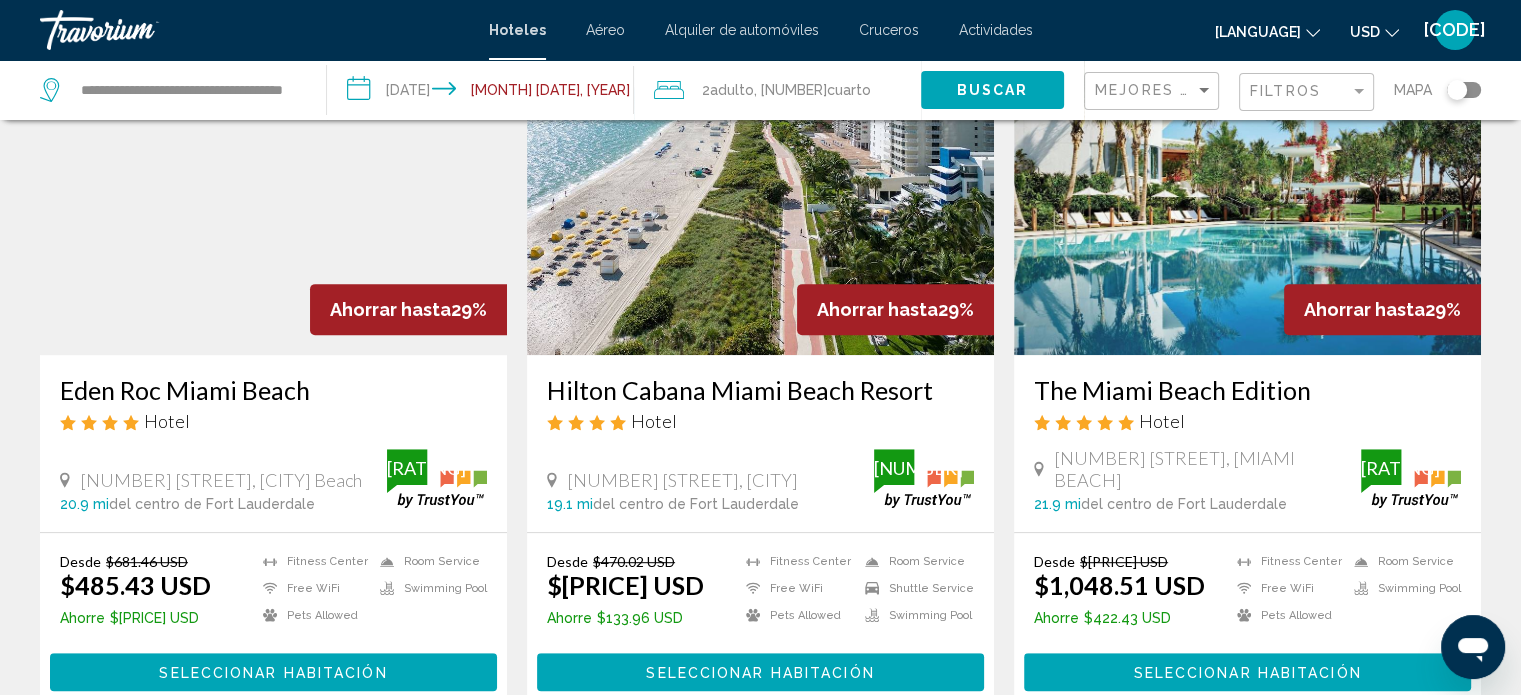 scroll, scrollTop: 1000, scrollLeft: 0, axis: vertical 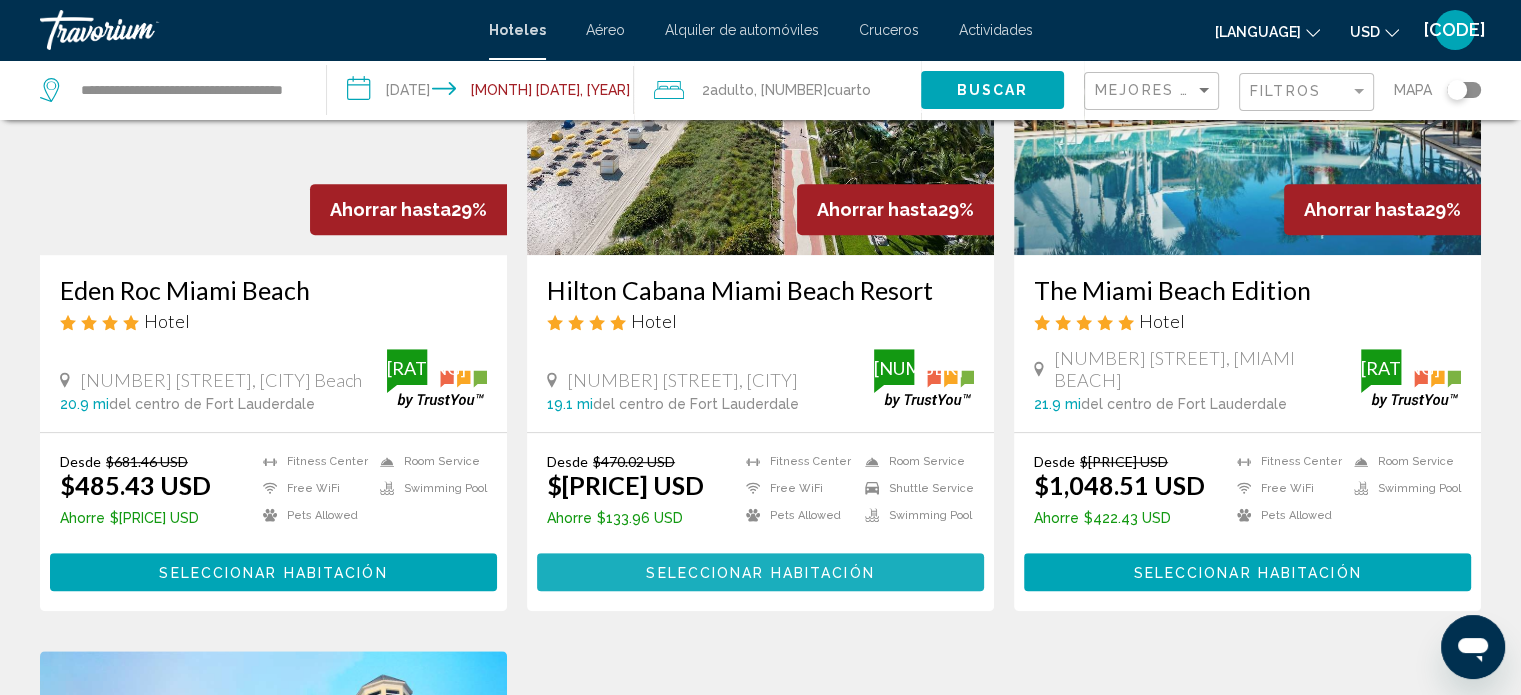 click on "Seleccionar habitación" at bounding box center [760, 571] 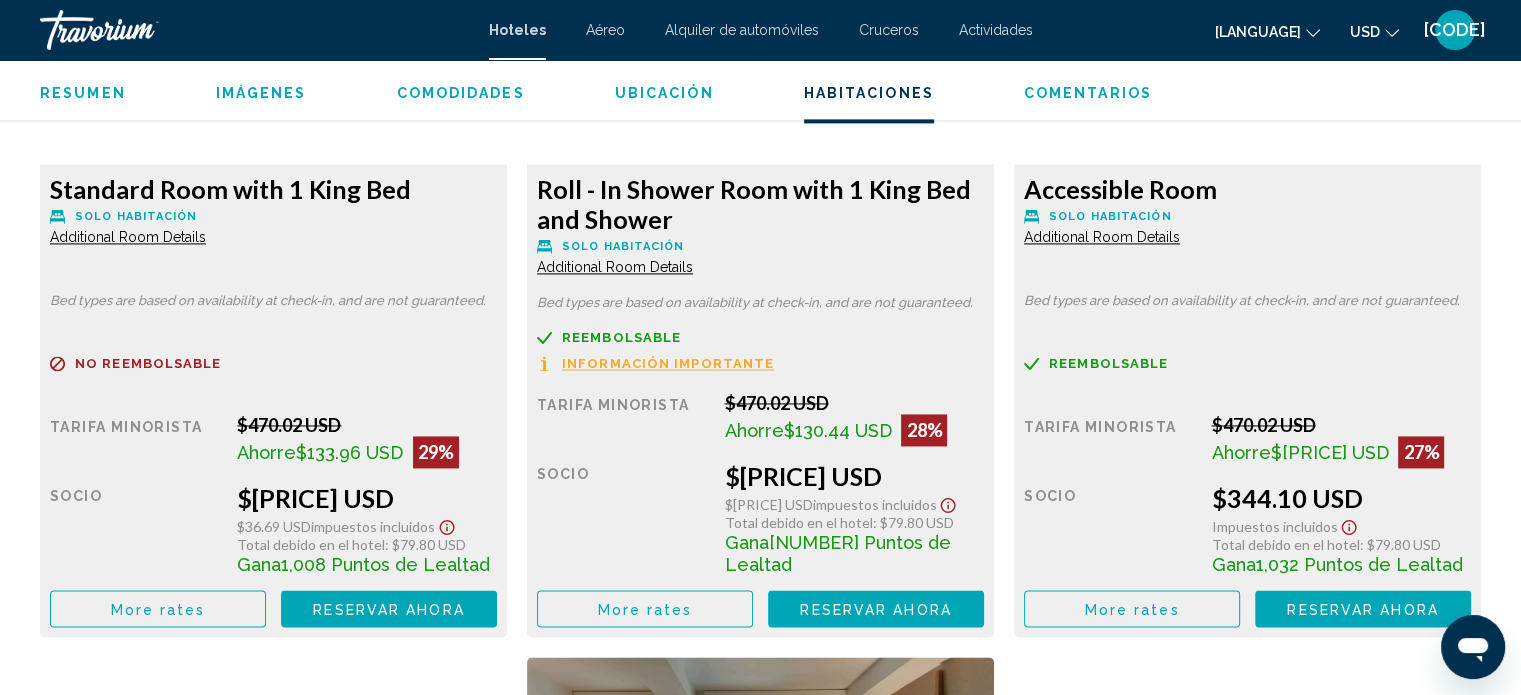 scroll, scrollTop: 2912, scrollLeft: 0, axis: vertical 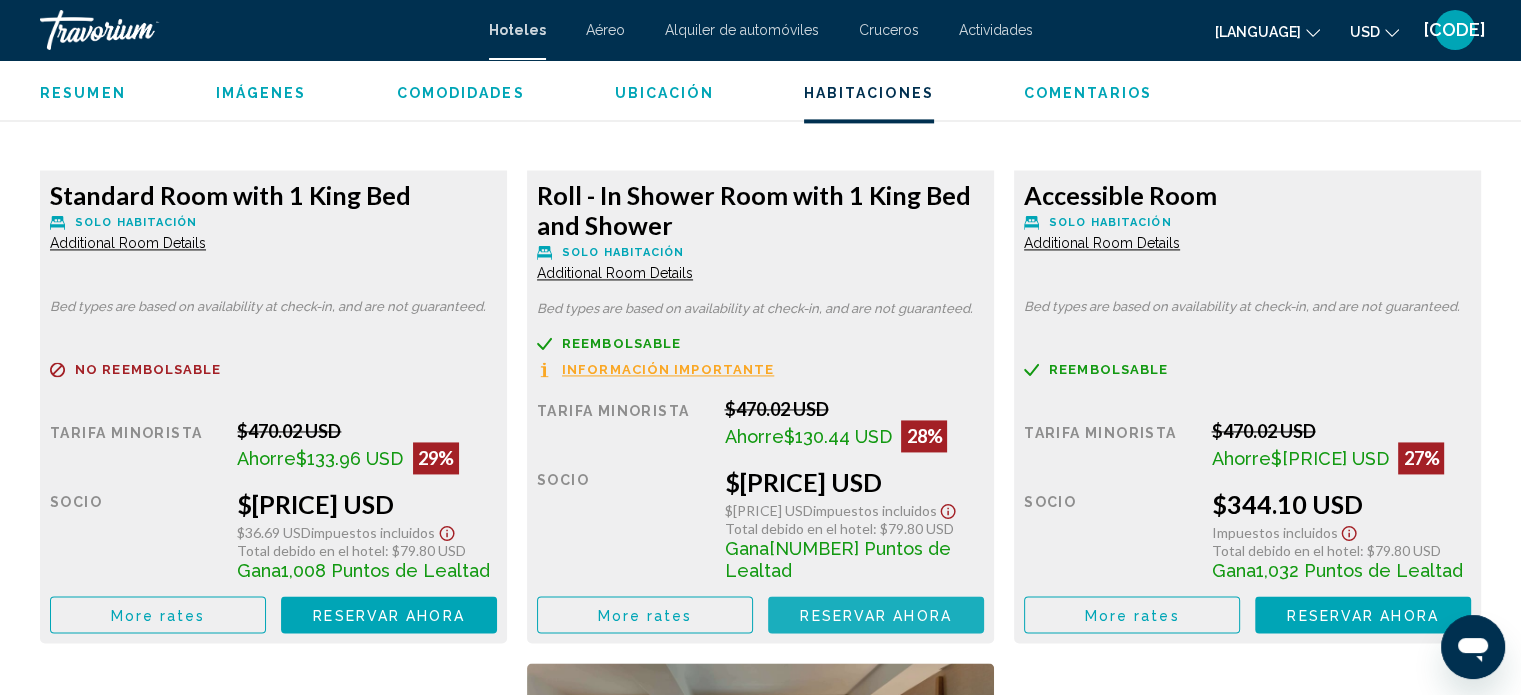 click on "Reservar ahora" at bounding box center [875, 615] 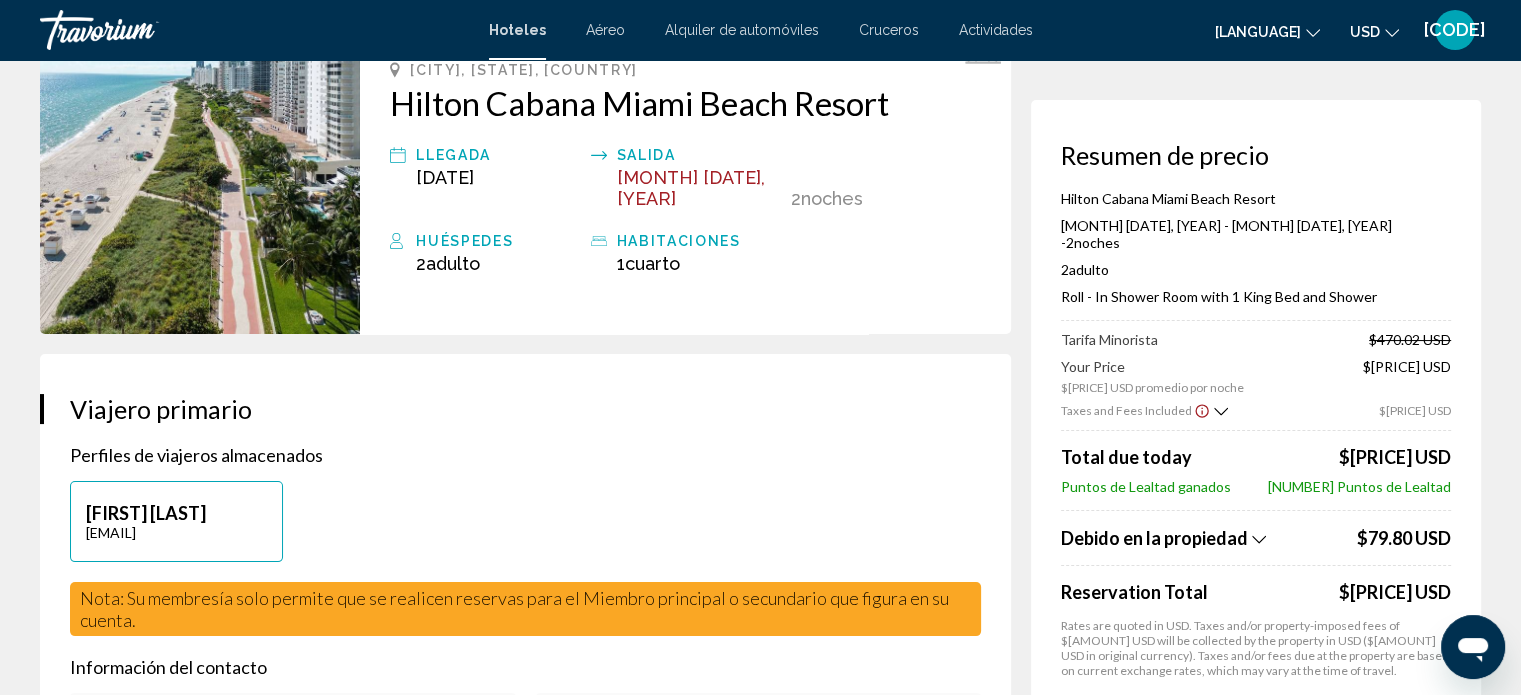 scroll, scrollTop: 0, scrollLeft: 0, axis: both 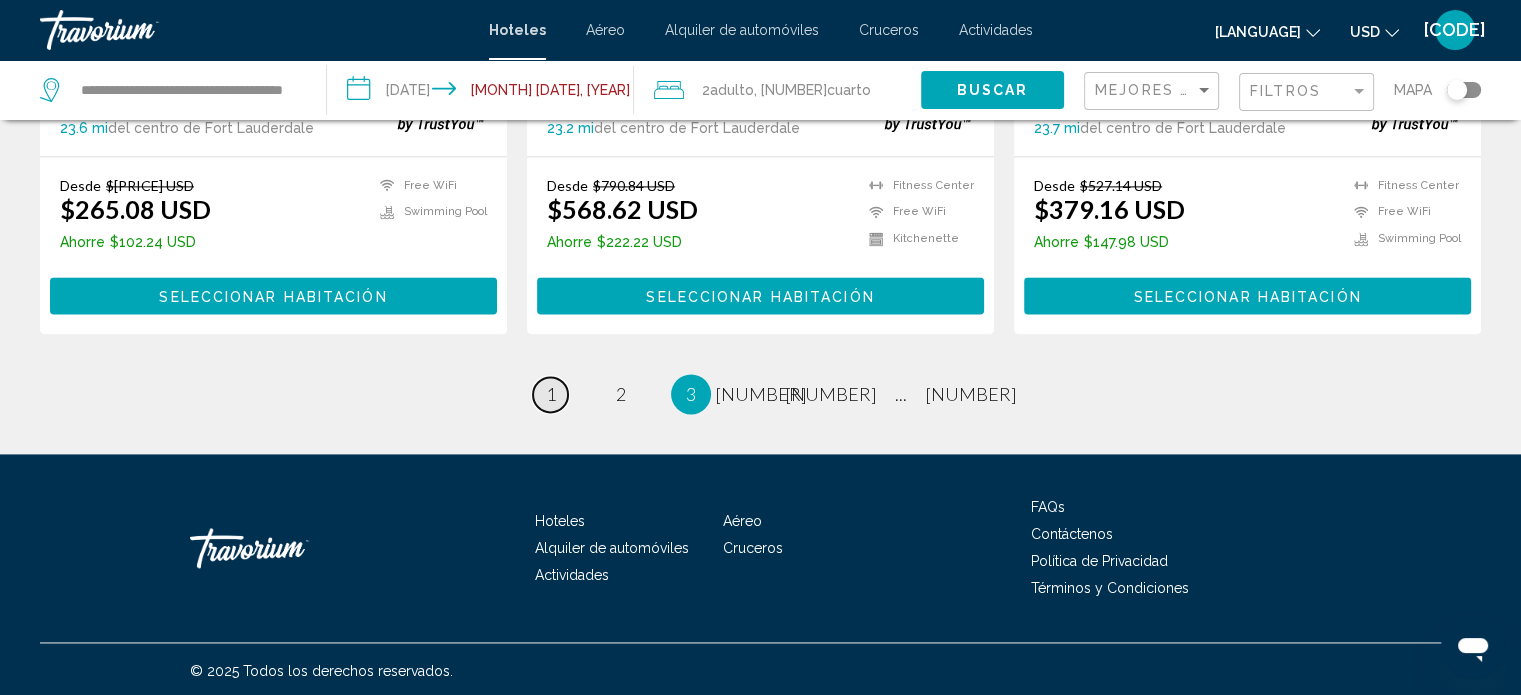 click on "page  1" at bounding box center (550, 394) 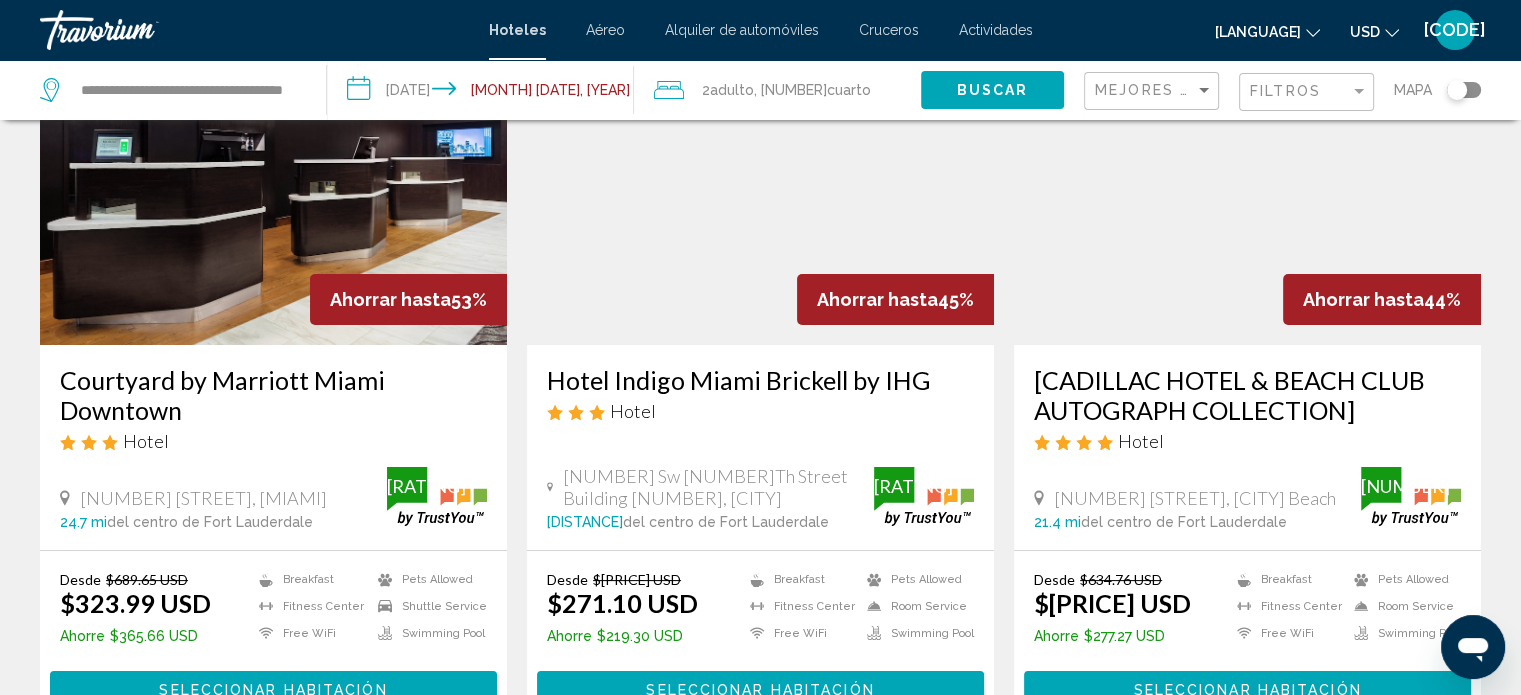 scroll, scrollTop: 200, scrollLeft: 0, axis: vertical 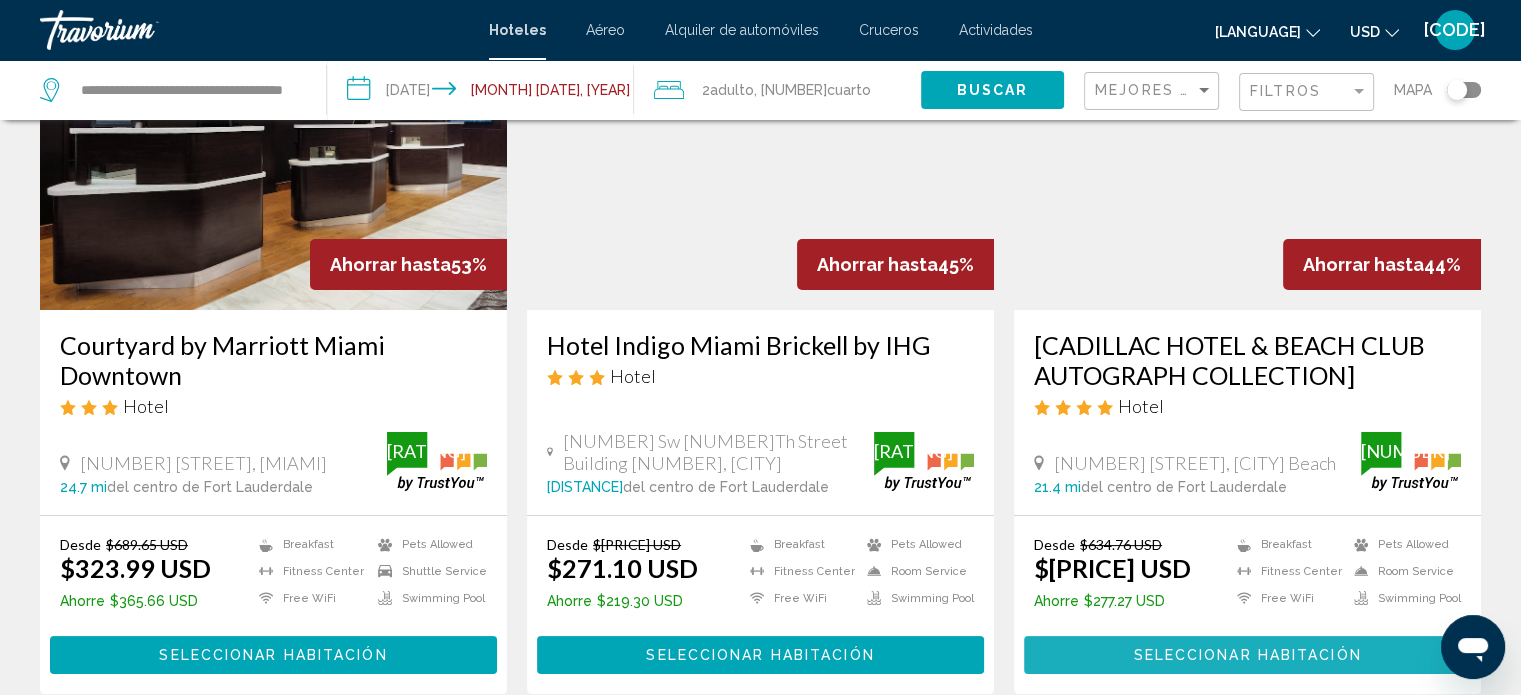 click on "Seleccionar habitación" at bounding box center [1247, 656] 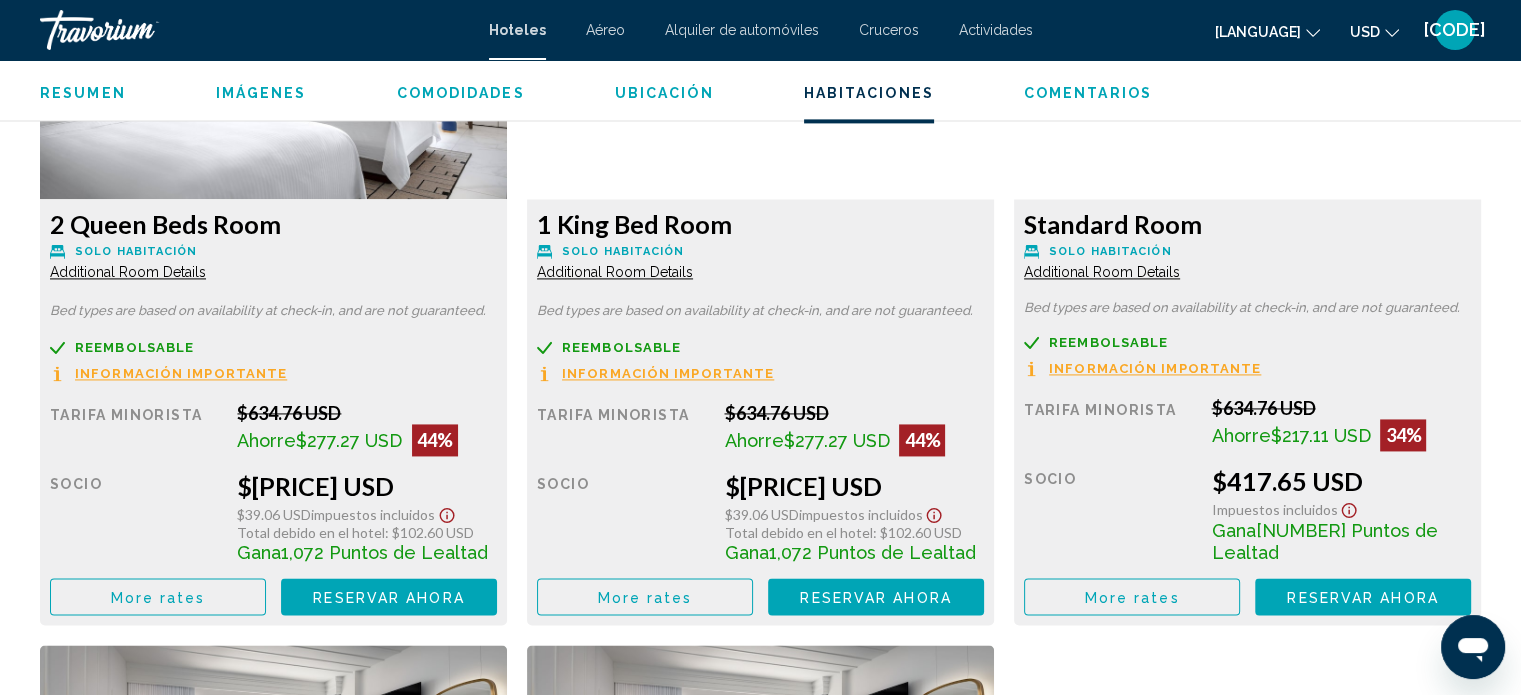 scroll, scrollTop: 2912, scrollLeft: 0, axis: vertical 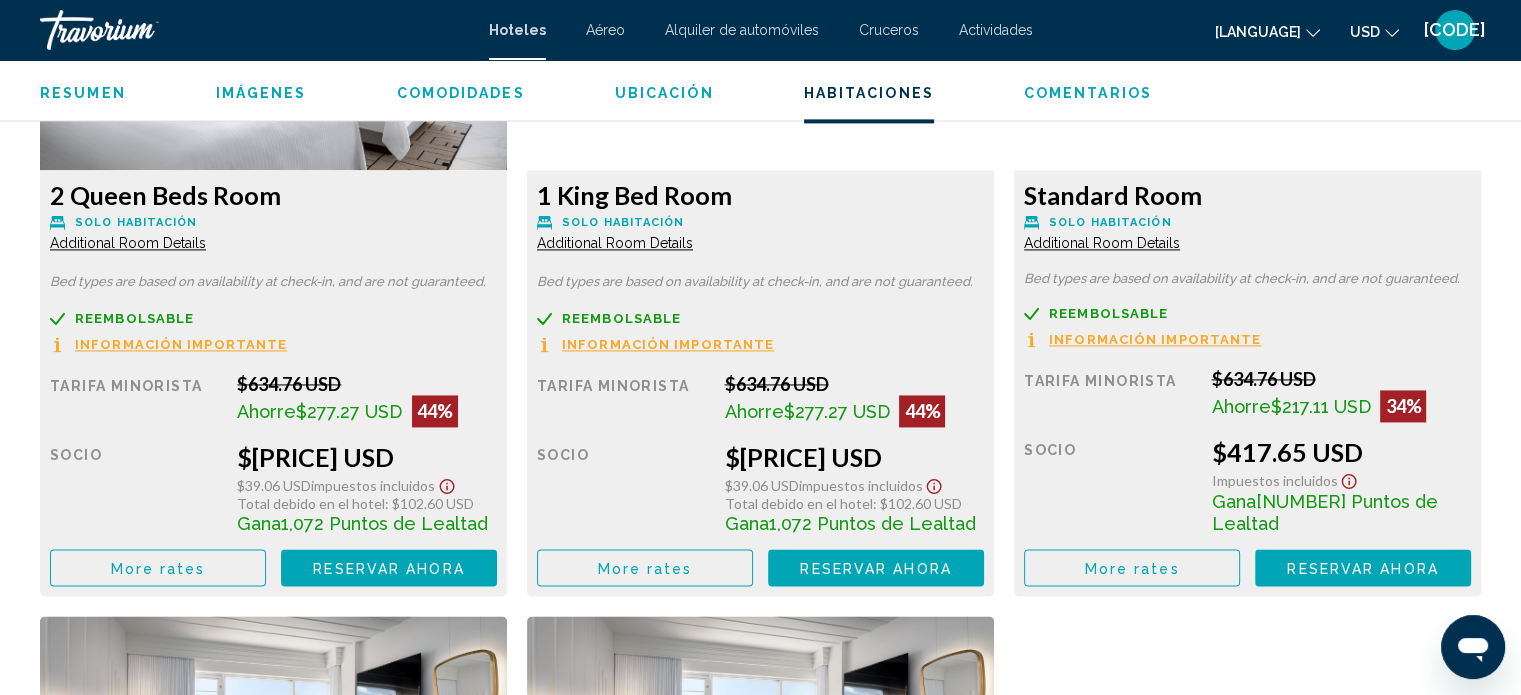 click on "Reservar ahora" at bounding box center [388, 568] 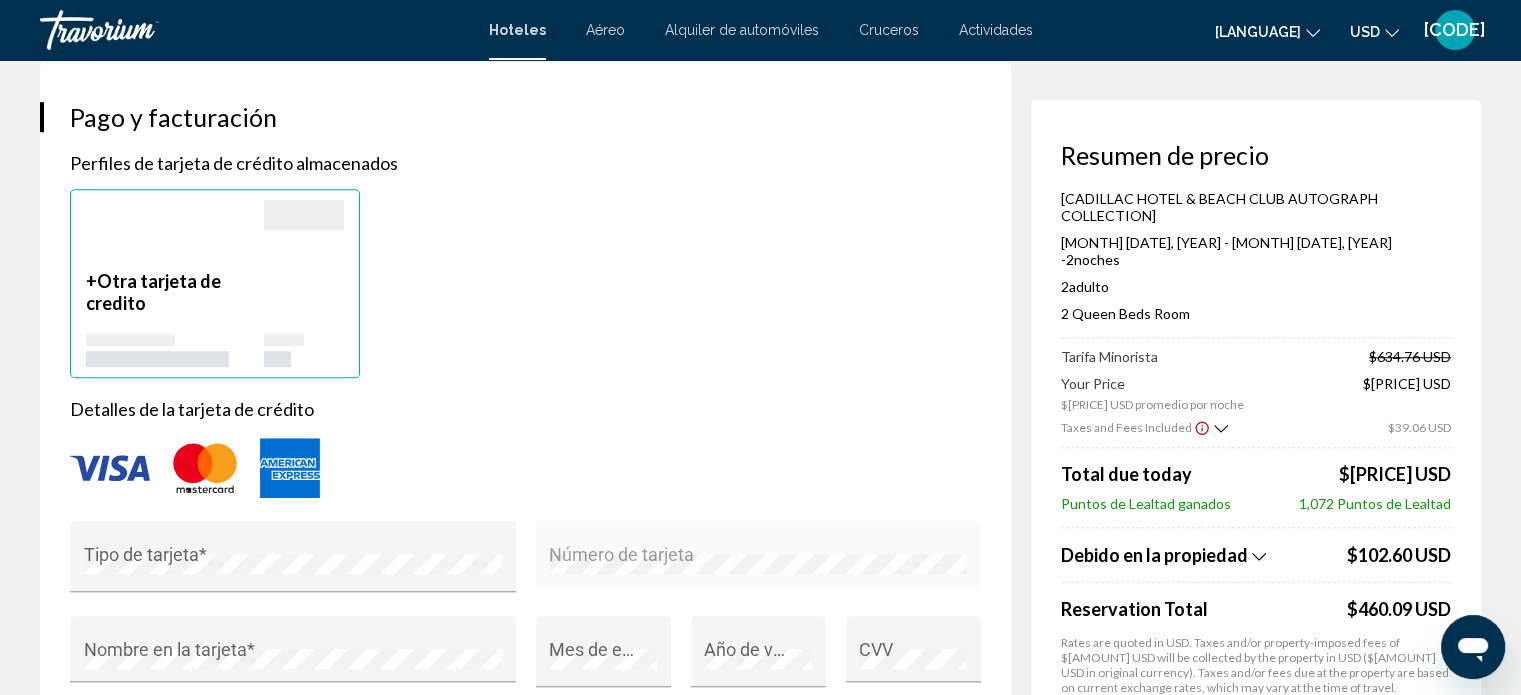 scroll, scrollTop: 1500, scrollLeft: 0, axis: vertical 